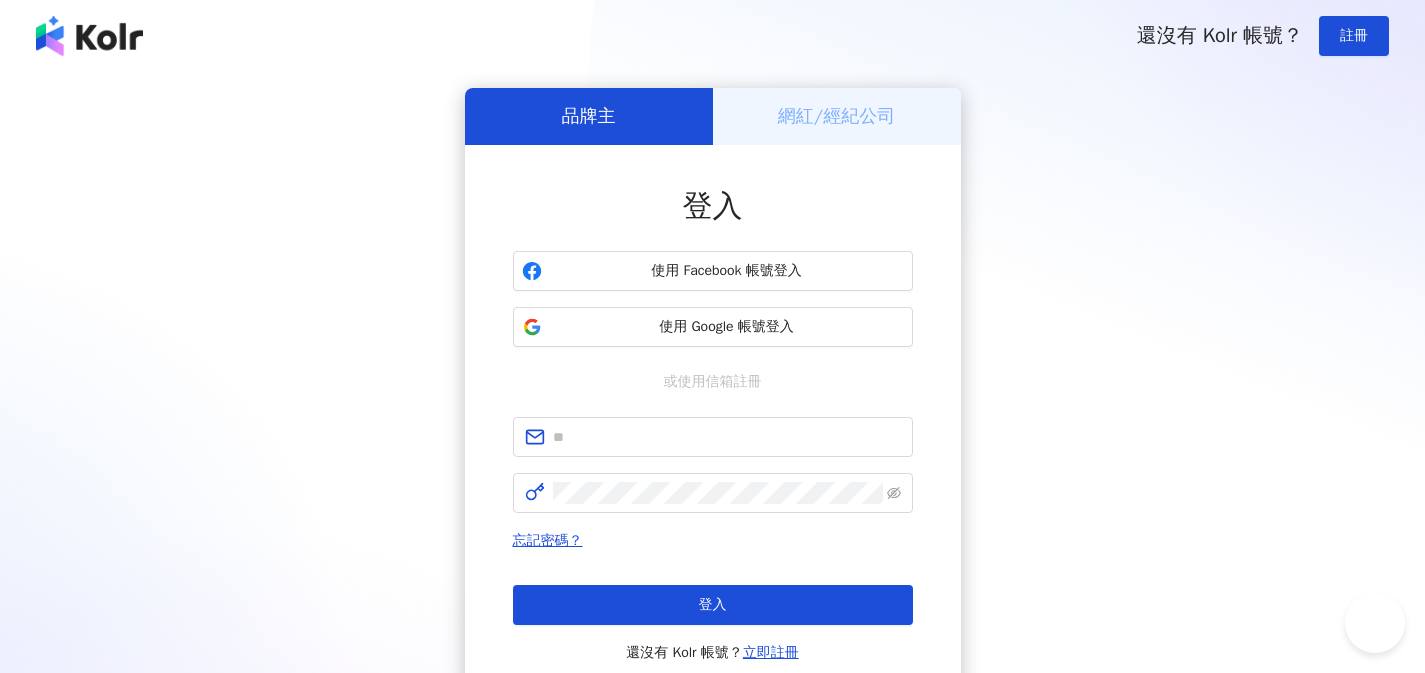 scroll, scrollTop: 0, scrollLeft: 0, axis: both 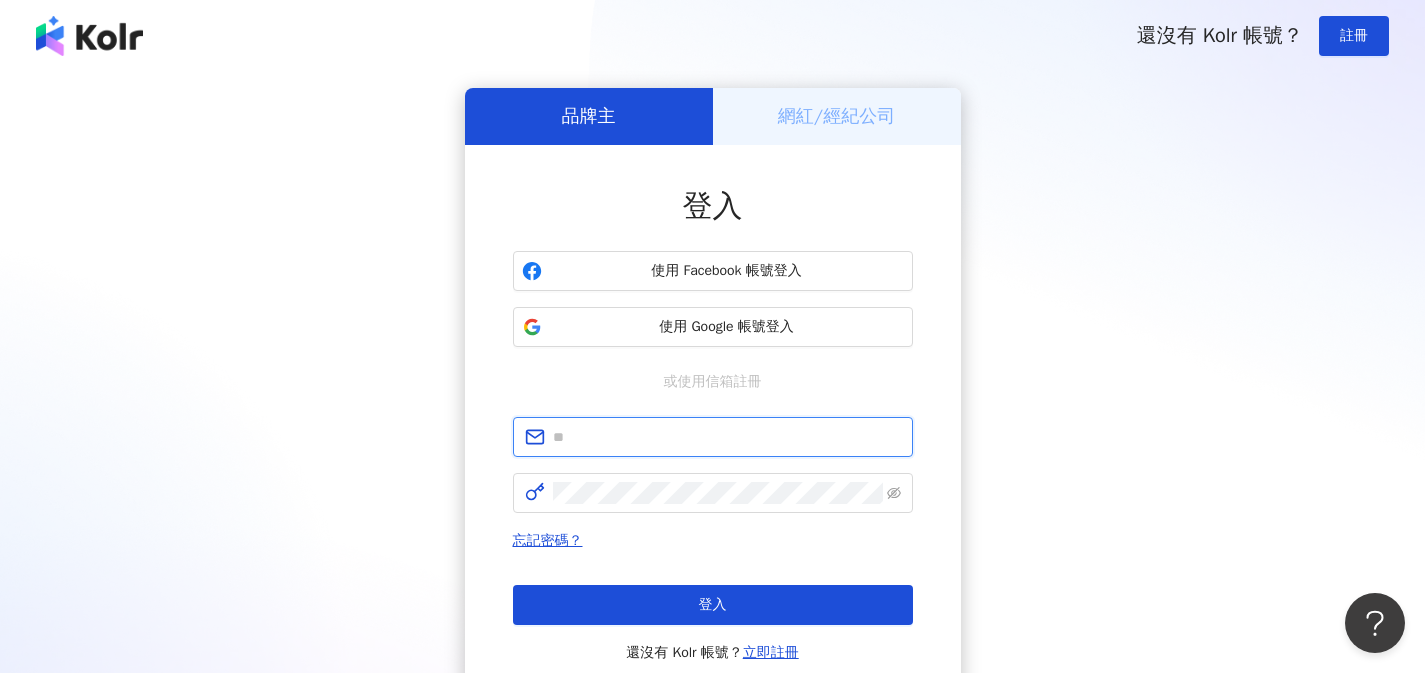 type on "**********" 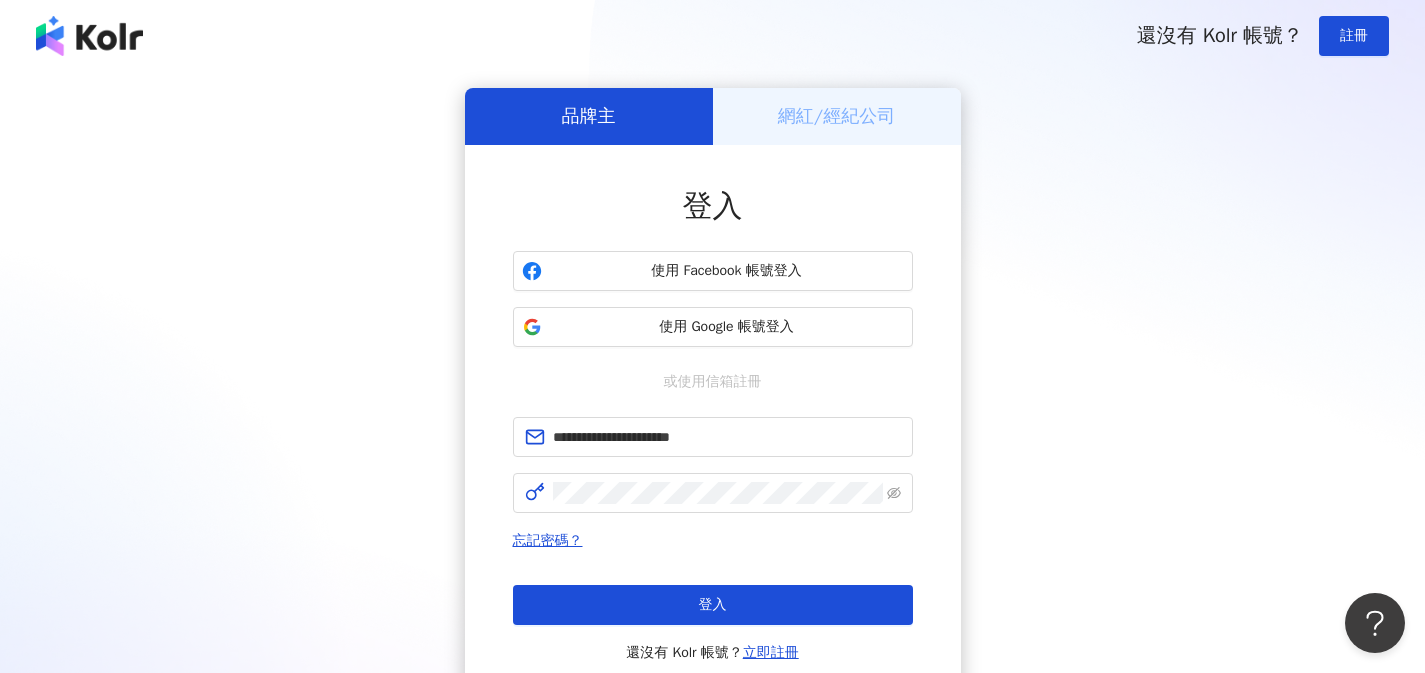 click on "網紅/經紀公司" at bounding box center [837, 116] 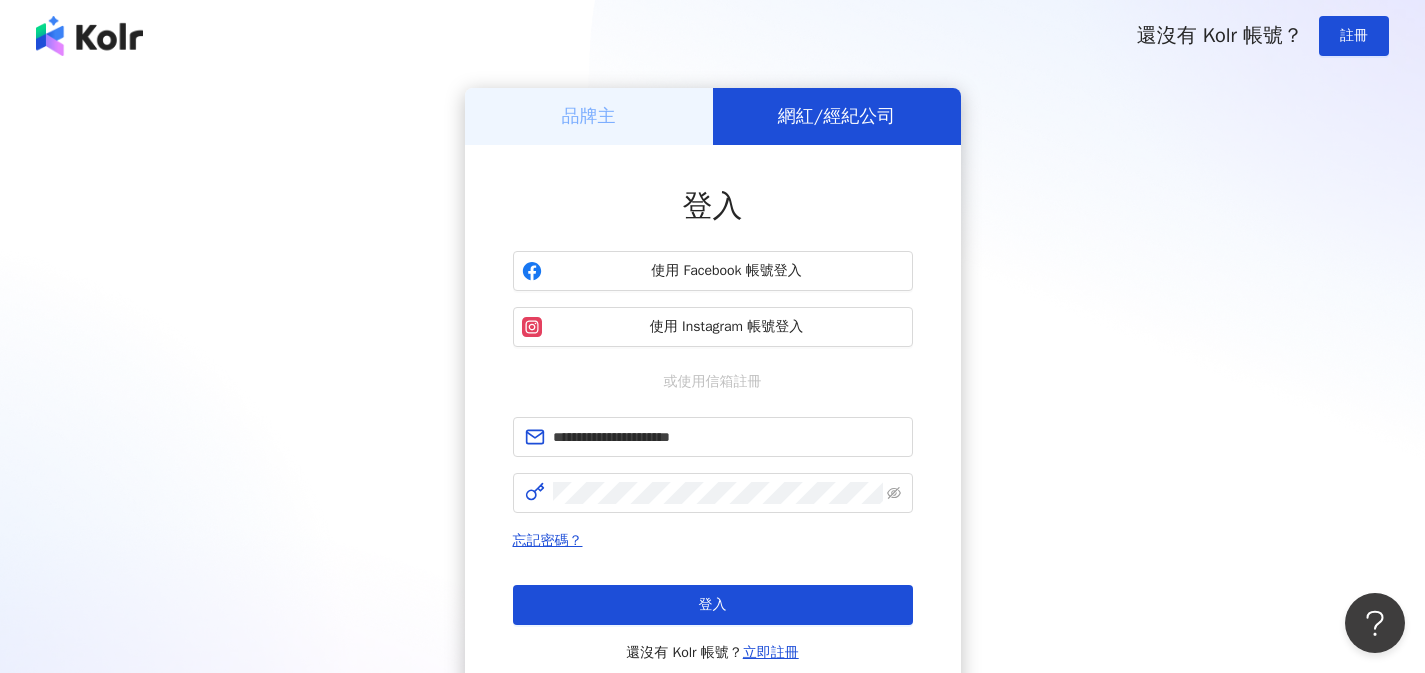click on "品牌主" at bounding box center (589, 116) 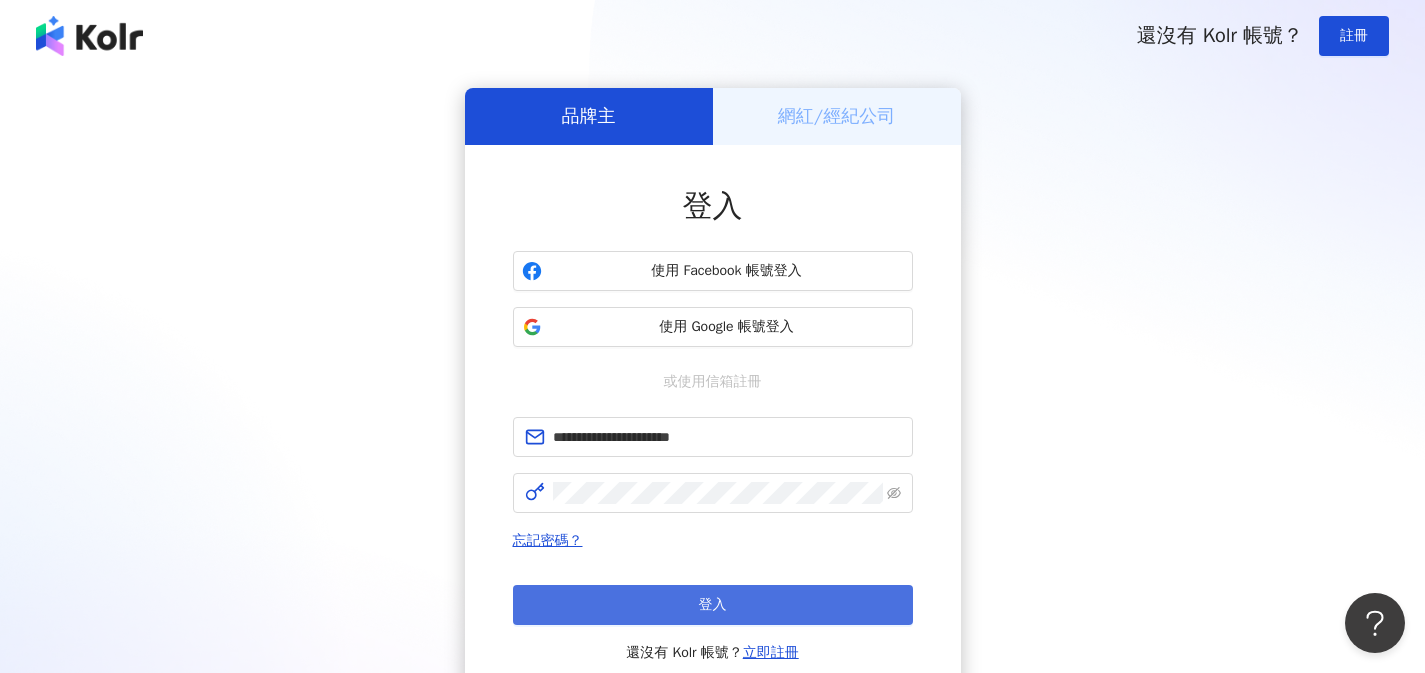 click on "登入" at bounding box center (713, 605) 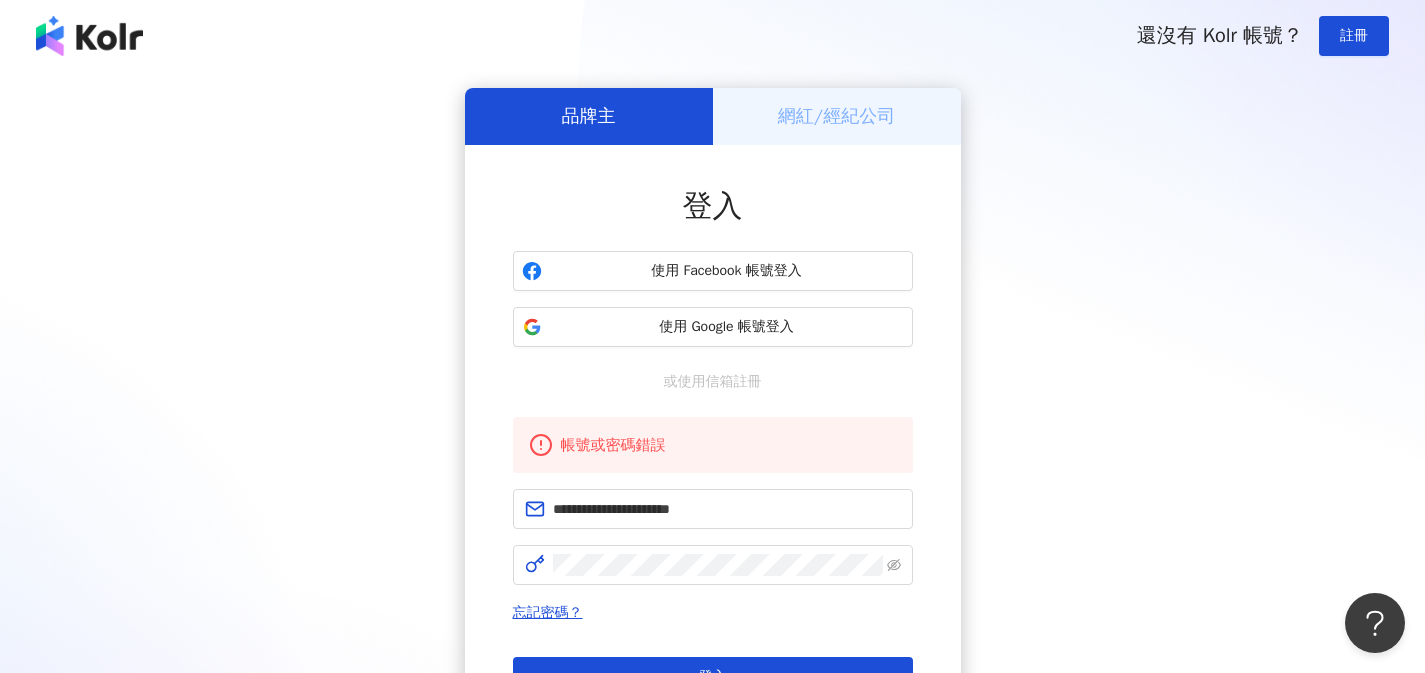 scroll, scrollTop: 81, scrollLeft: 0, axis: vertical 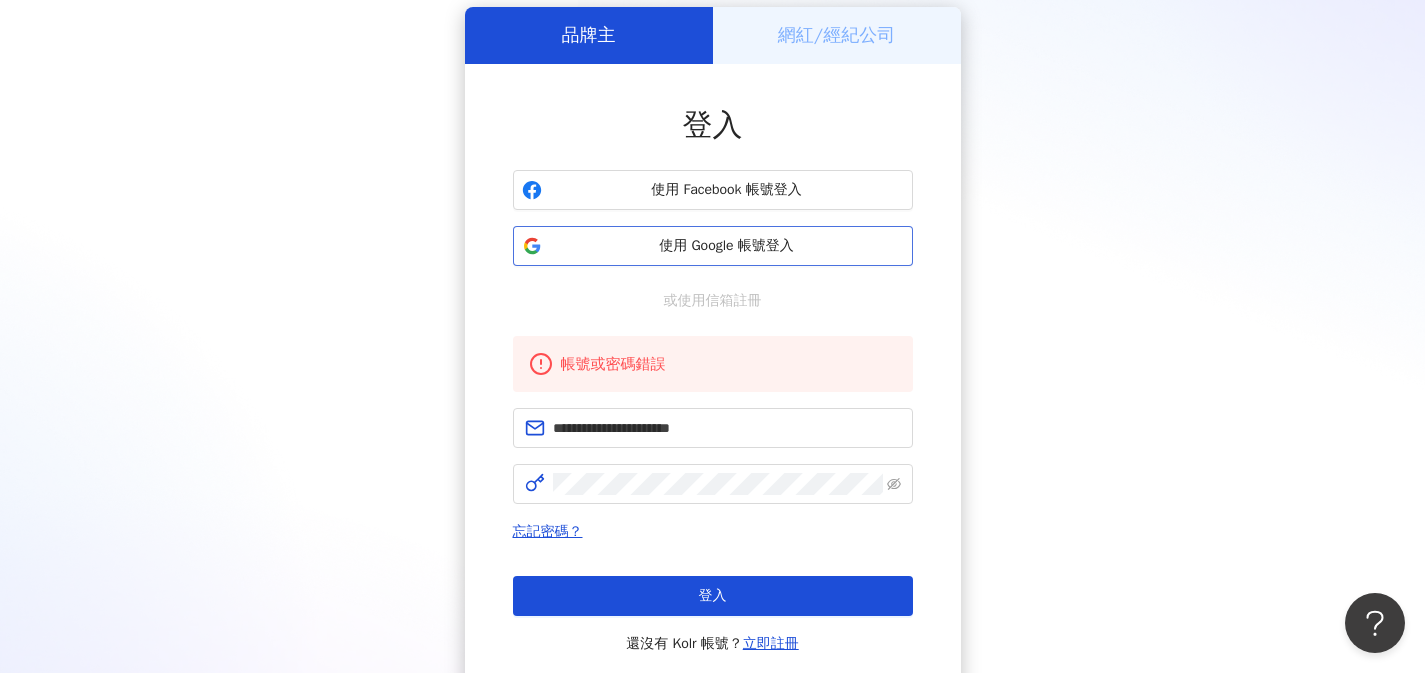 click on "使用 Google 帳號登入" at bounding box center (713, 246) 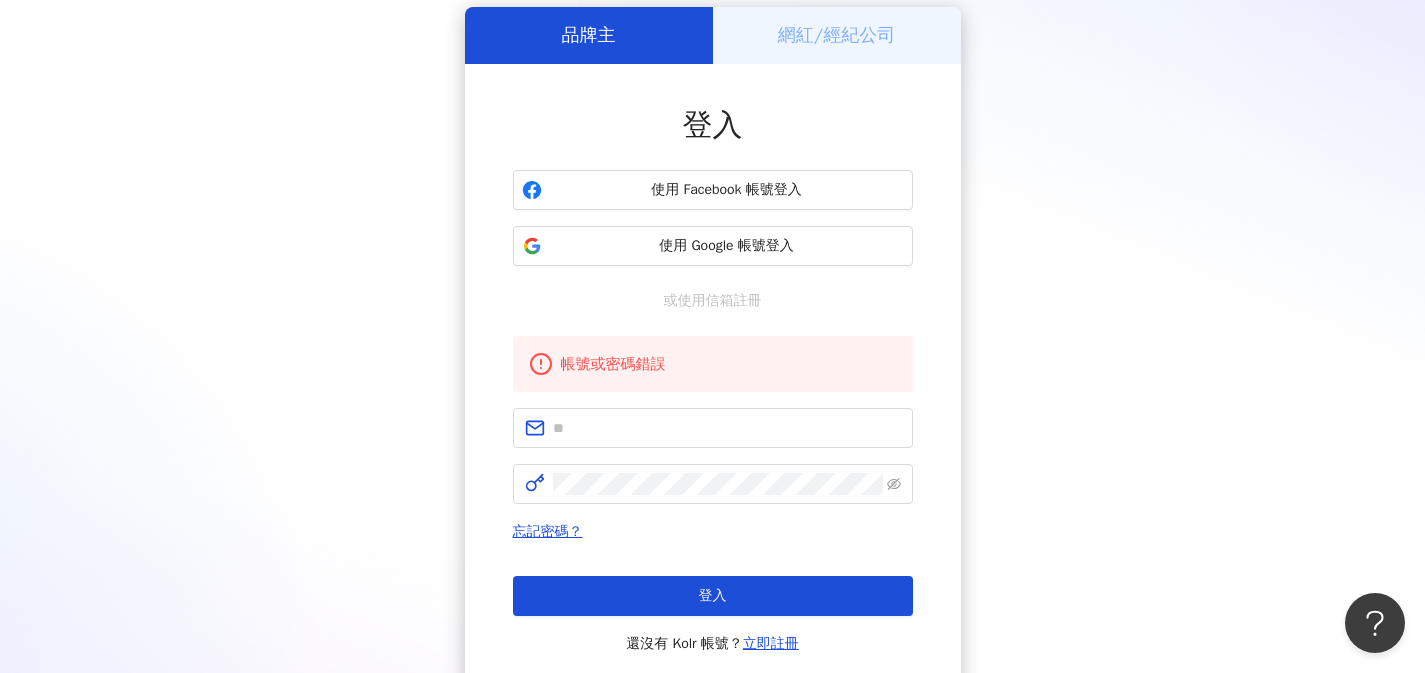 scroll, scrollTop: 0, scrollLeft: 0, axis: both 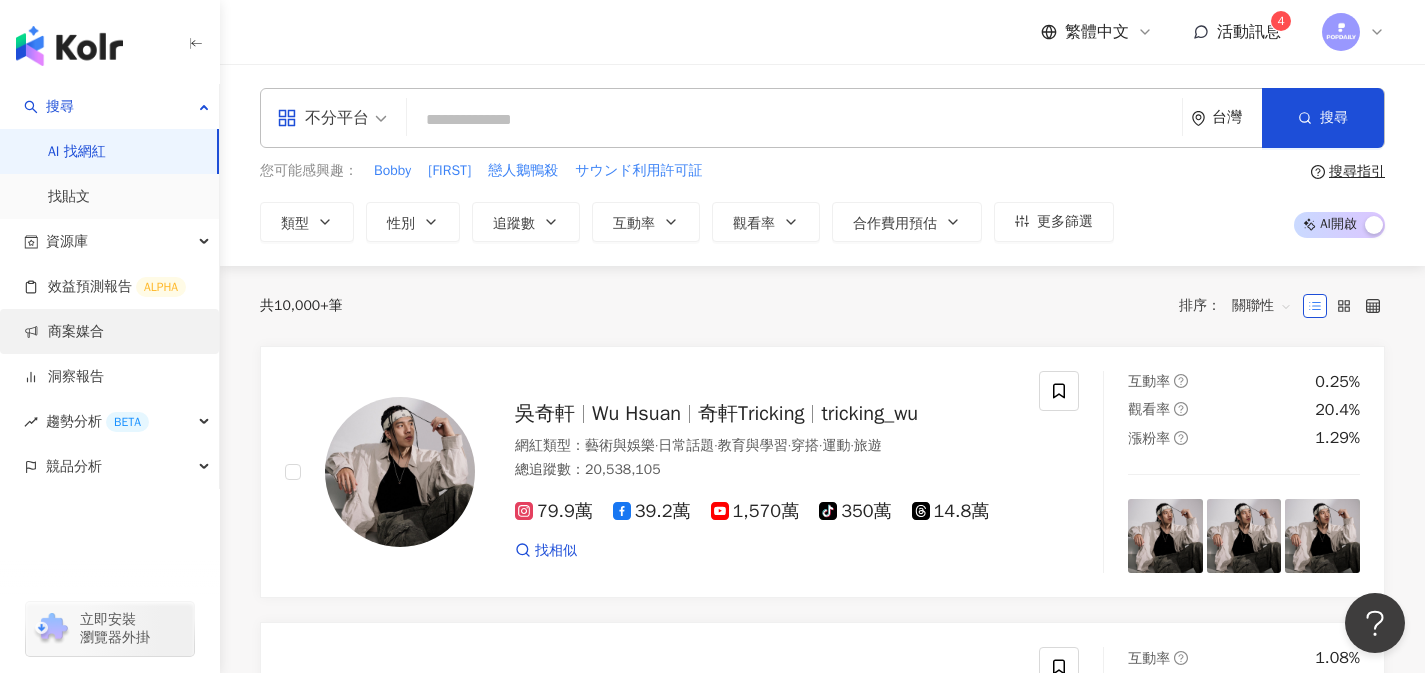 click on "商案媒合" at bounding box center [64, 332] 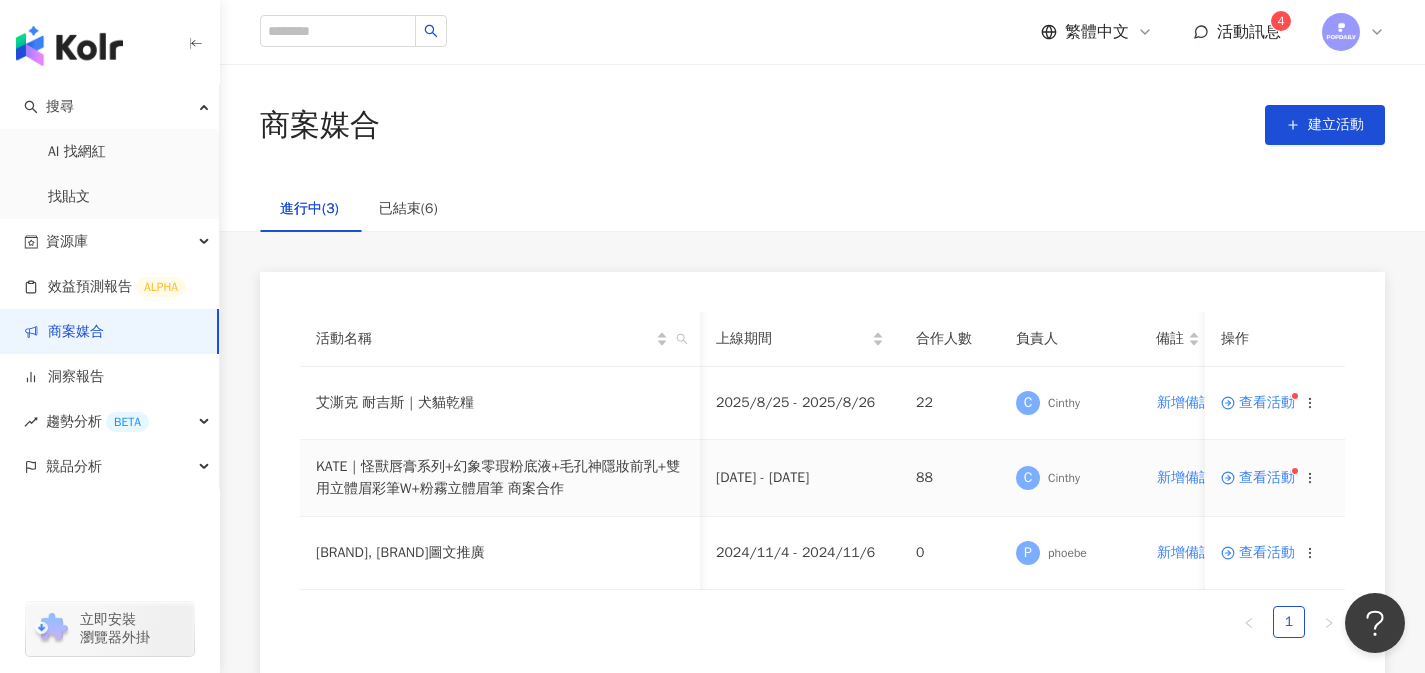 scroll, scrollTop: 0, scrollLeft: 27, axis: horizontal 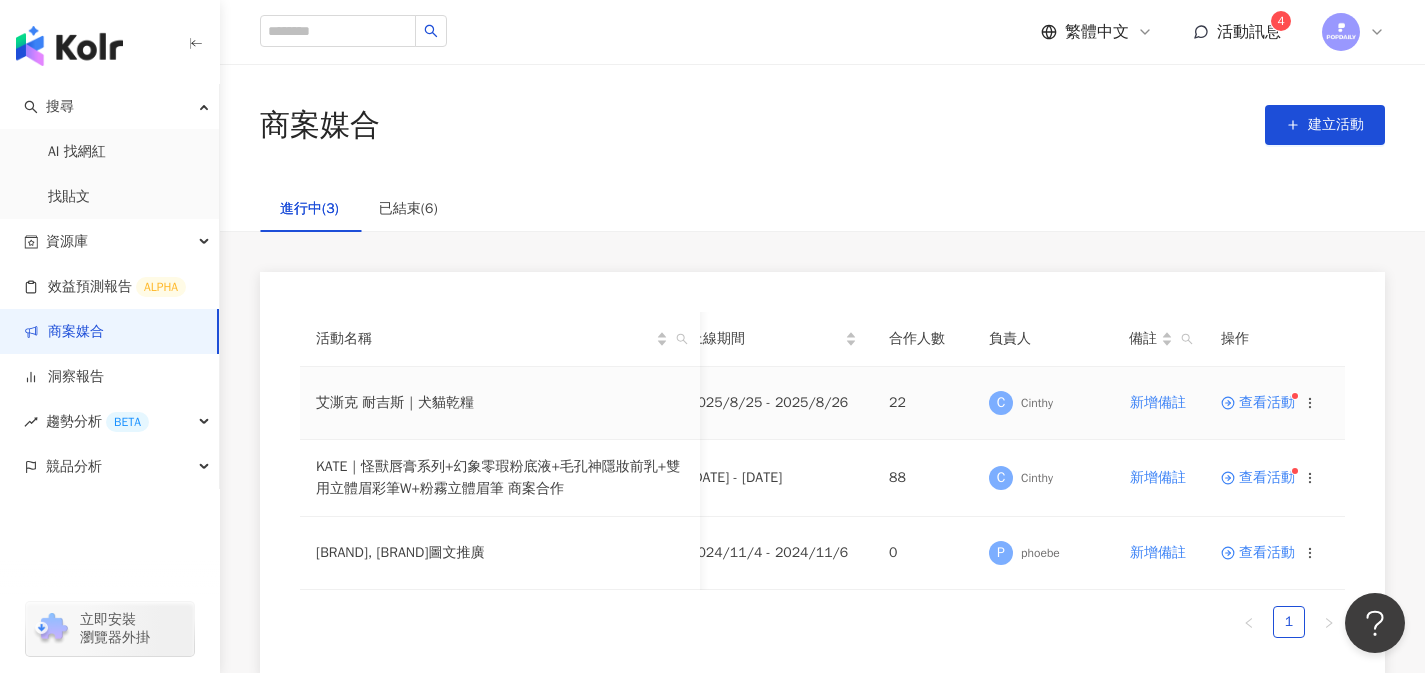 click on "查看活動" at bounding box center (1258, 403) 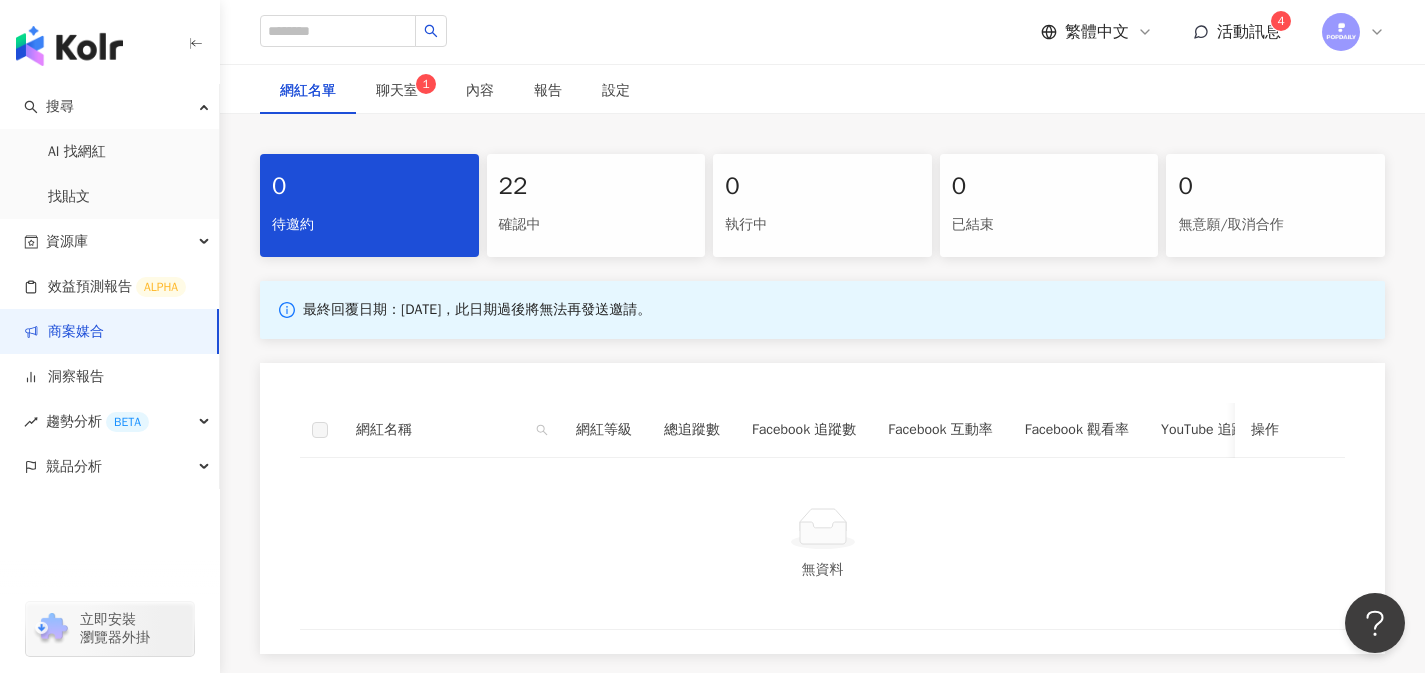 scroll, scrollTop: 349, scrollLeft: 0, axis: vertical 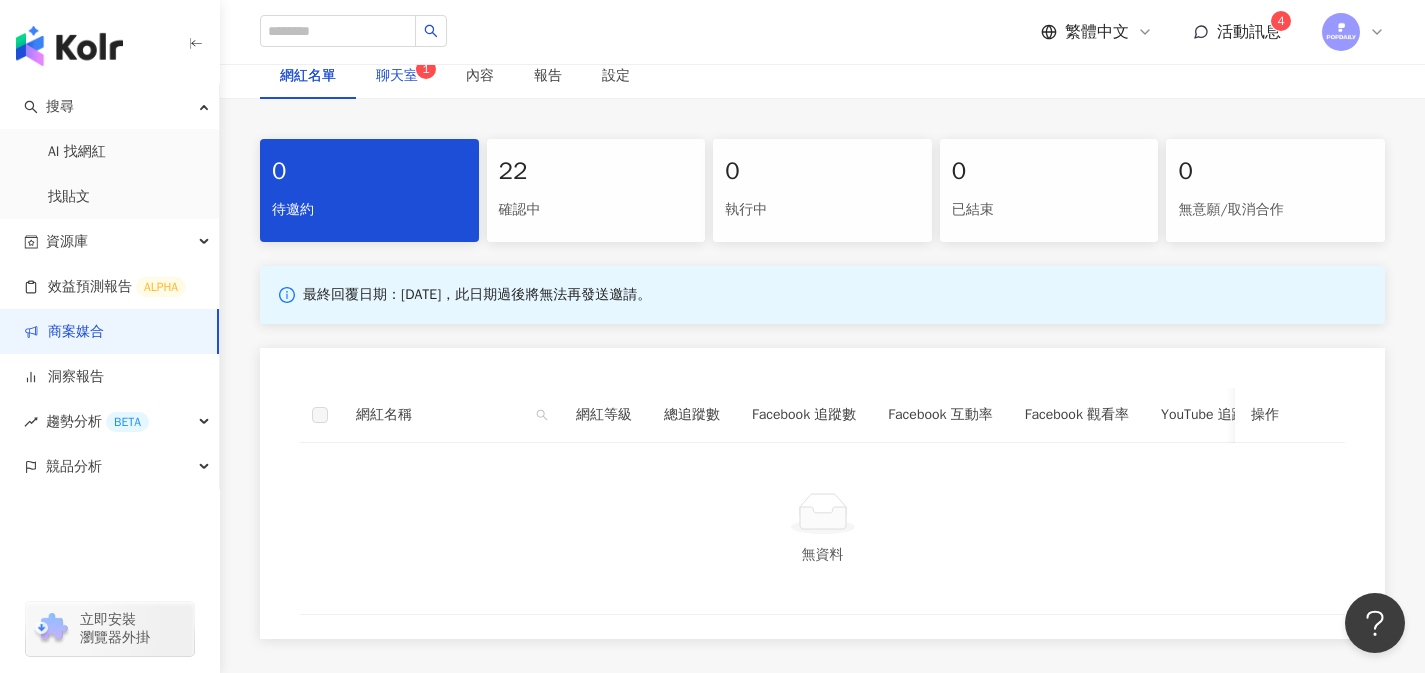click on "聊天室 1" at bounding box center [401, 76] 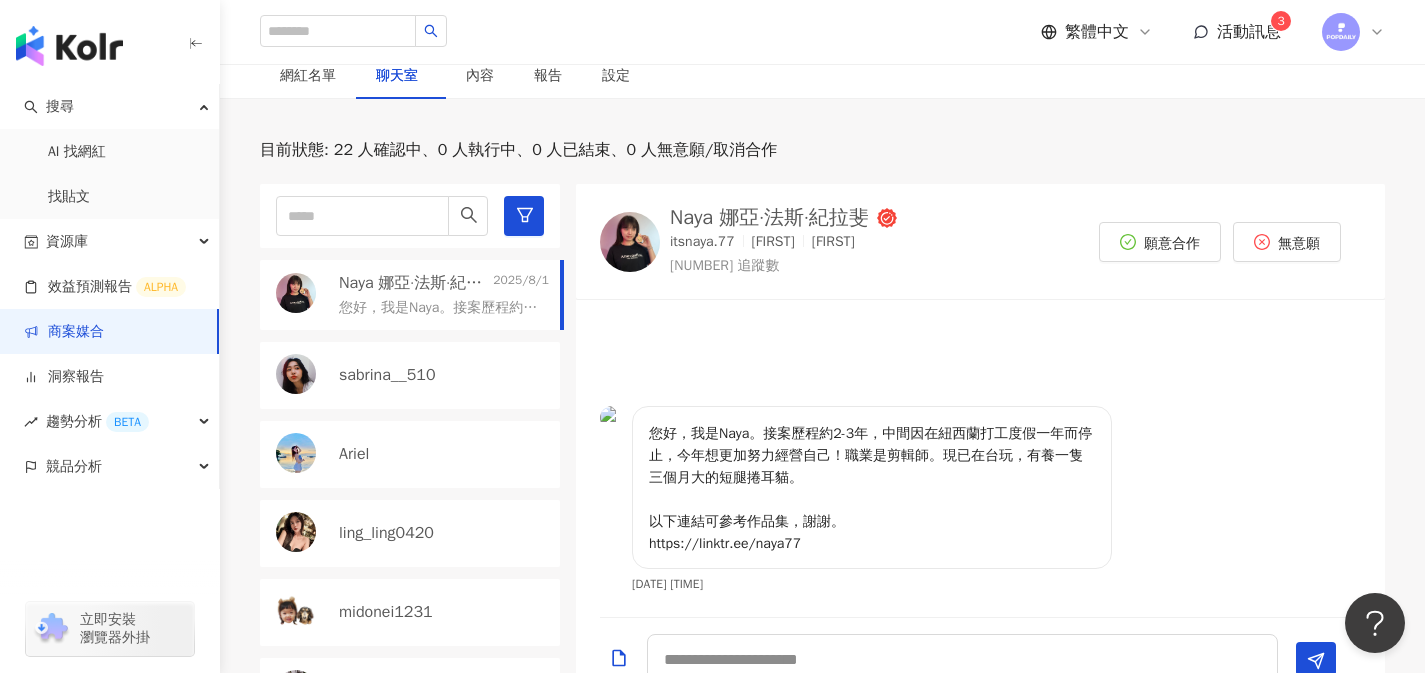 click on "您好，我是Naya。接案歷程約2-3年，中間因在紐西蘭打工度假一年而停止，今年想更加努力經營自己！職業是剪輯師。現已在台玩，有養一隻三個月大的短腿捲耳貓。
以下連結可參考作品集，謝謝。
https://linktr.ee/naya77" at bounding box center (444, 306) 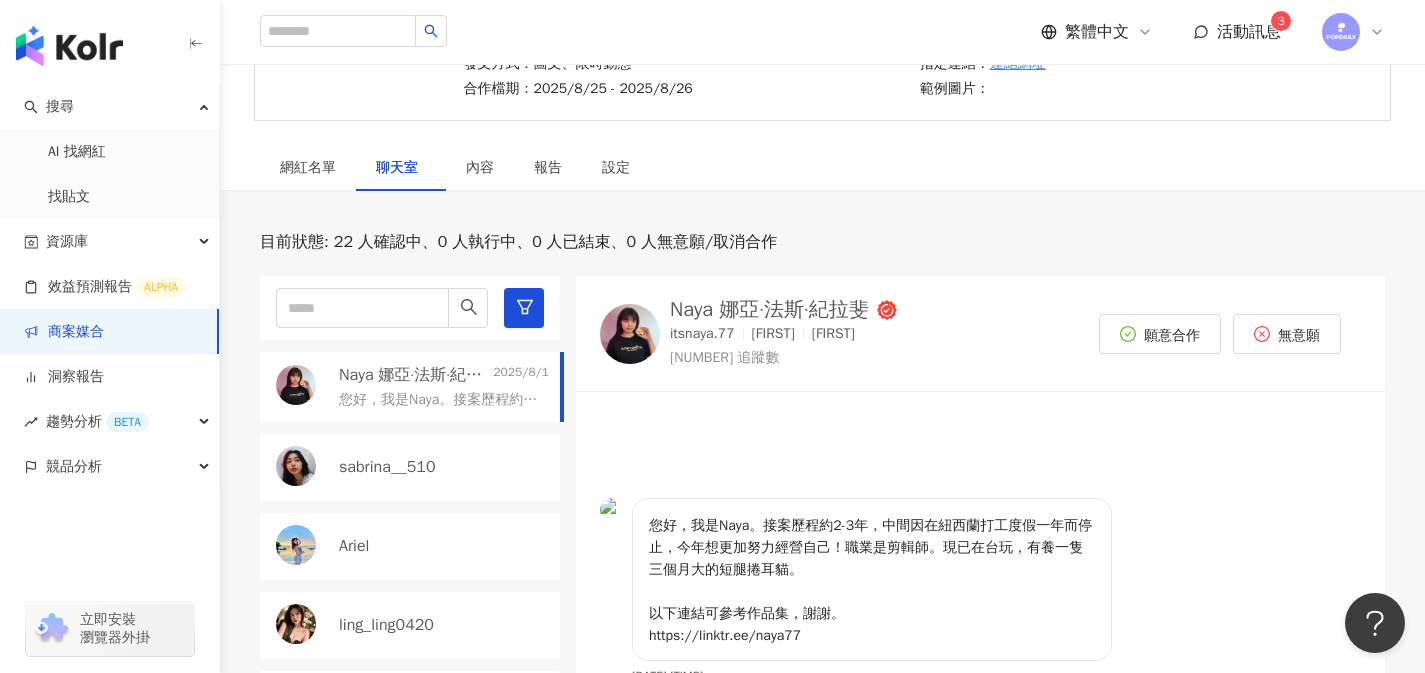 scroll, scrollTop: 248, scrollLeft: 0, axis: vertical 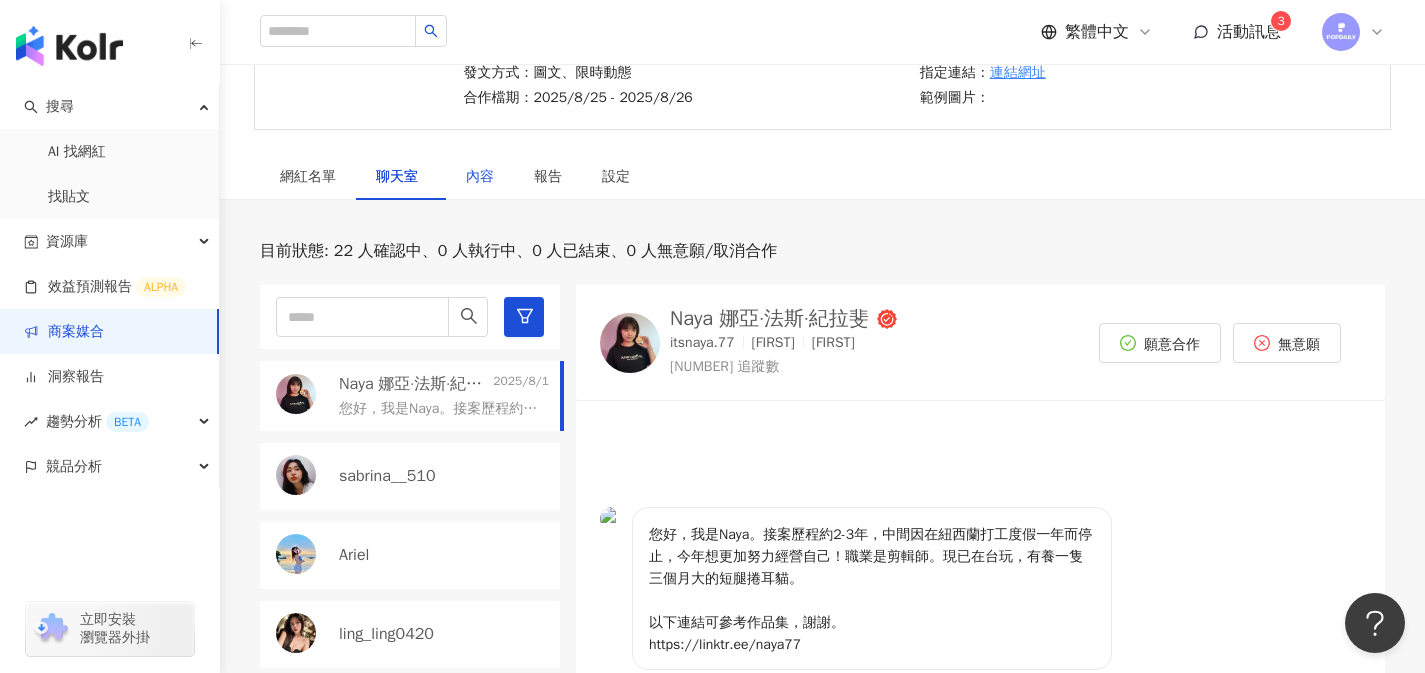 click on "內容" at bounding box center [480, 177] 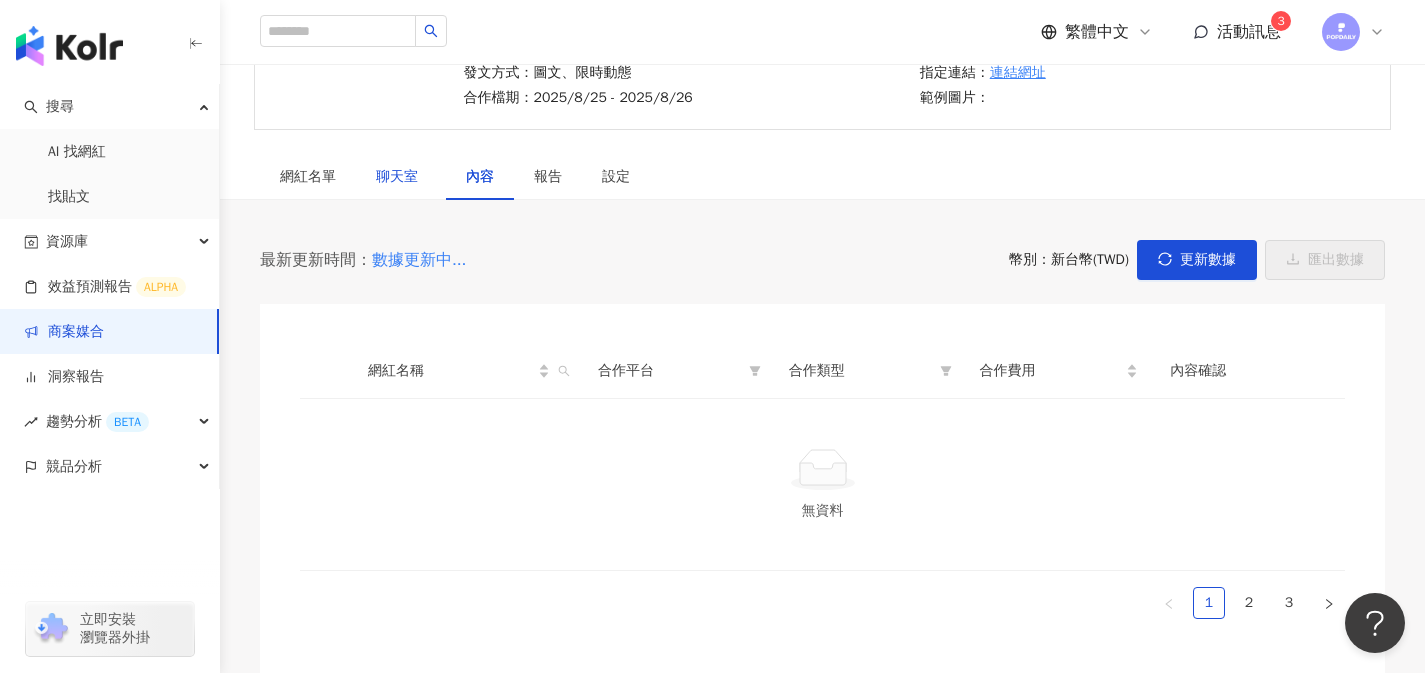 click on "聊天室" at bounding box center [401, 177] 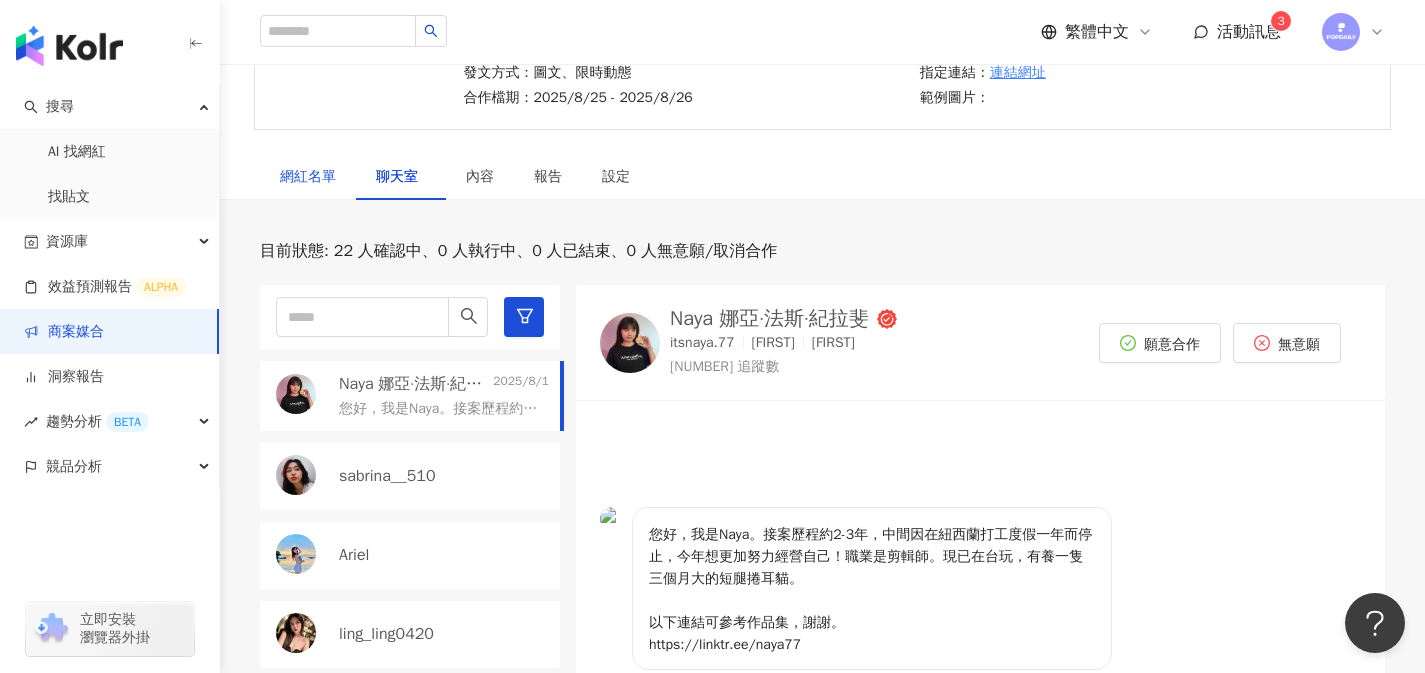 click on "網紅名單" at bounding box center [308, 177] 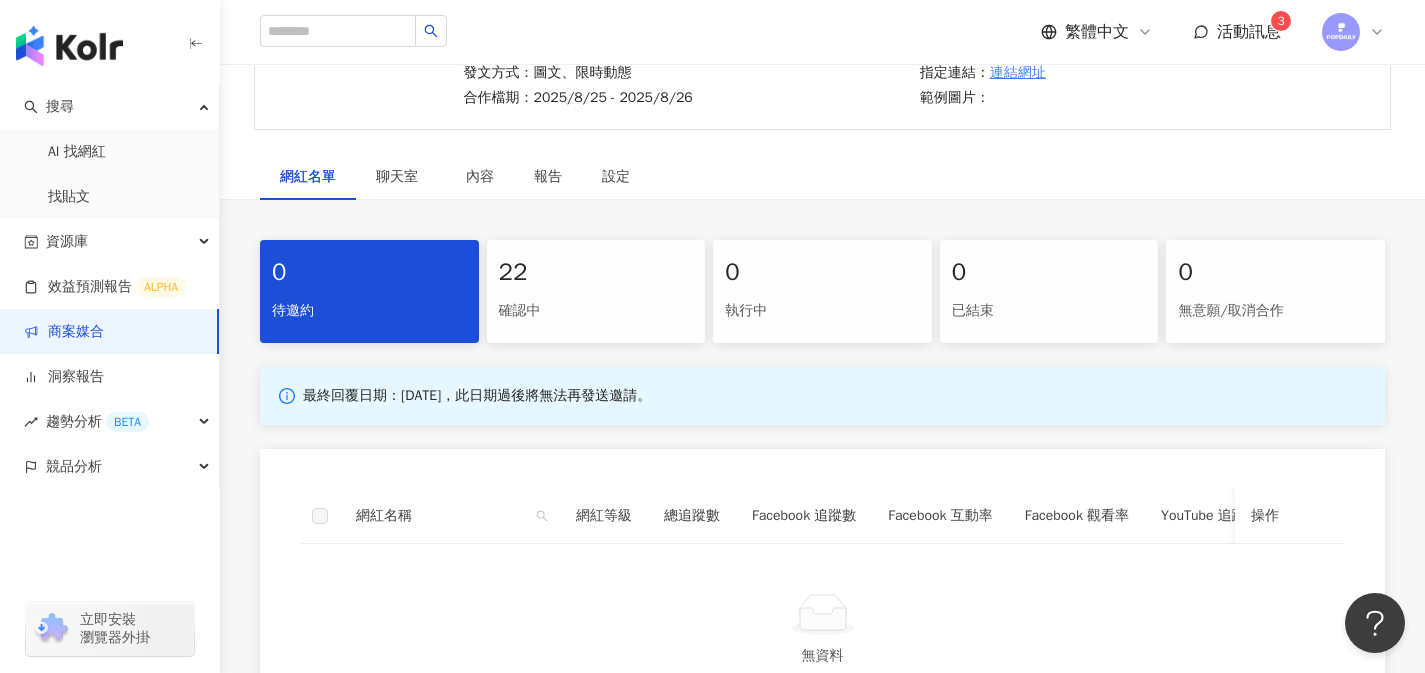 click on "確認中" at bounding box center [596, 311] 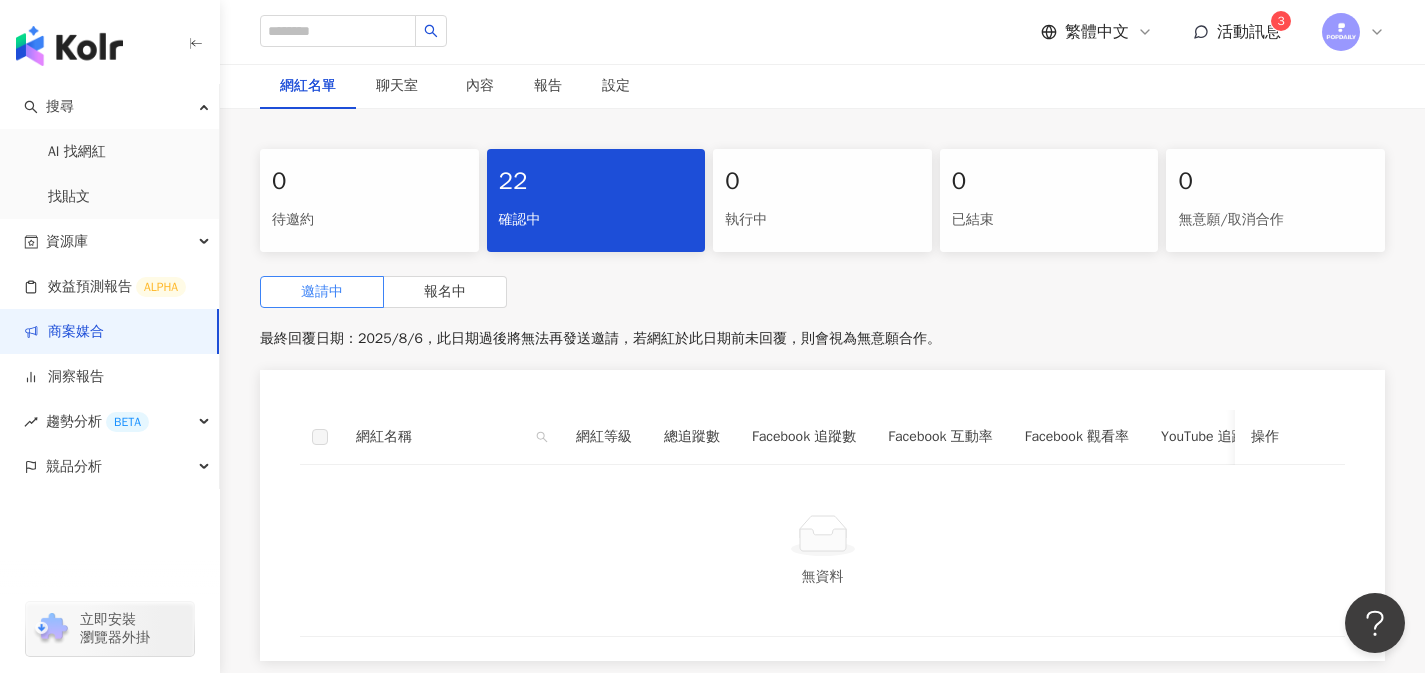scroll, scrollTop: 341, scrollLeft: 0, axis: vertical 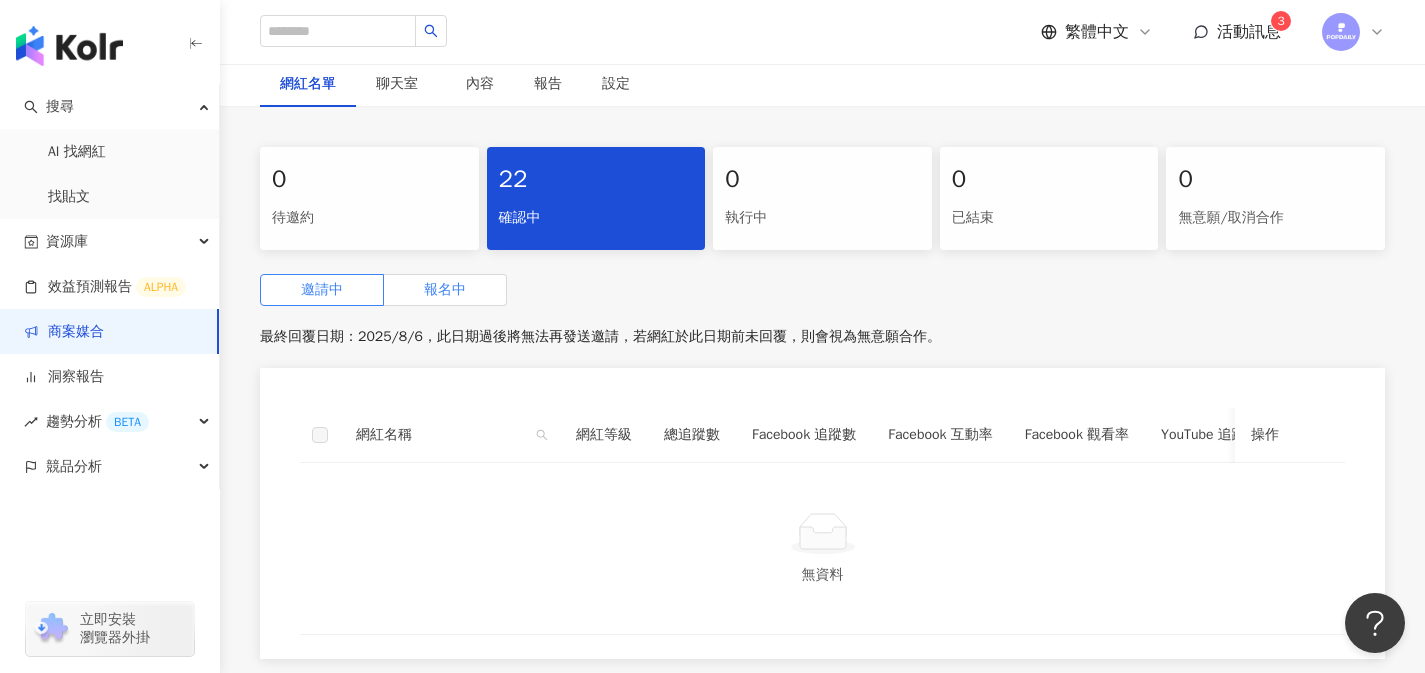 click on "報名中" at bounding box center [445, 289] 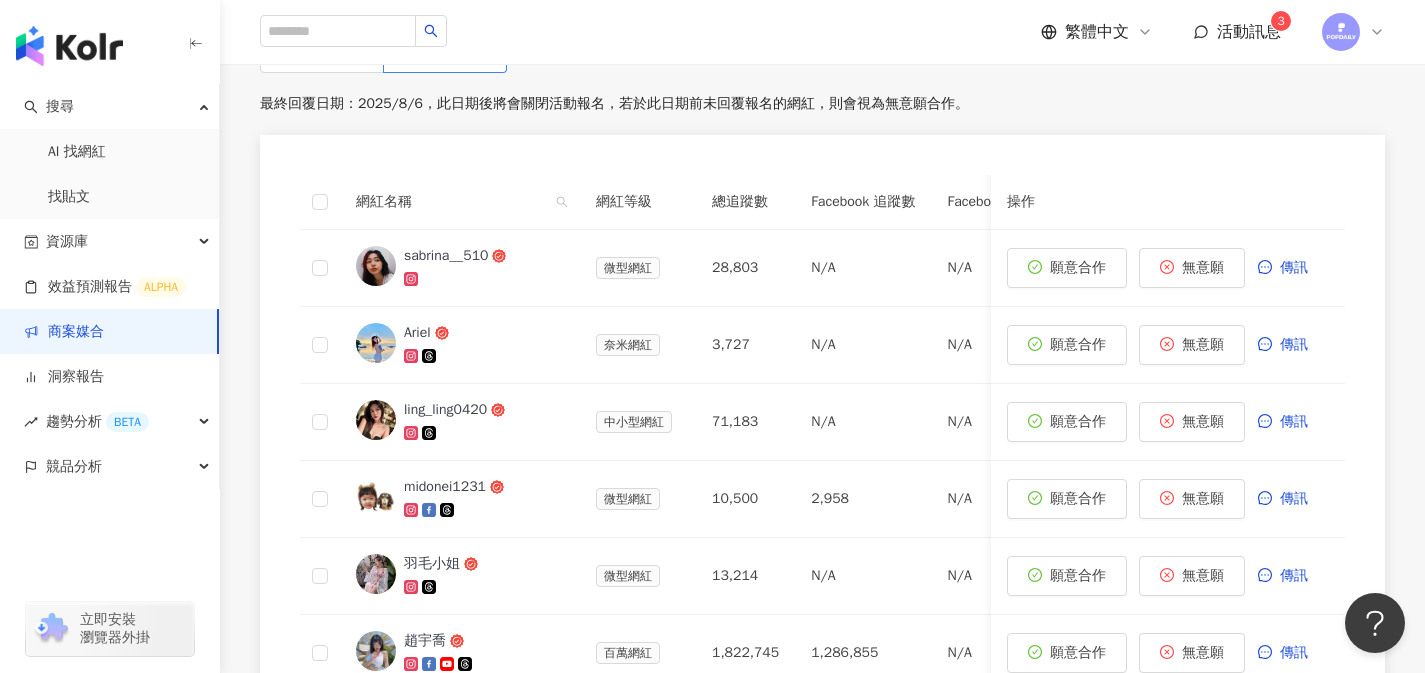 scroll, scrollTop: 575, scrollLeft: 0, axis: vertical 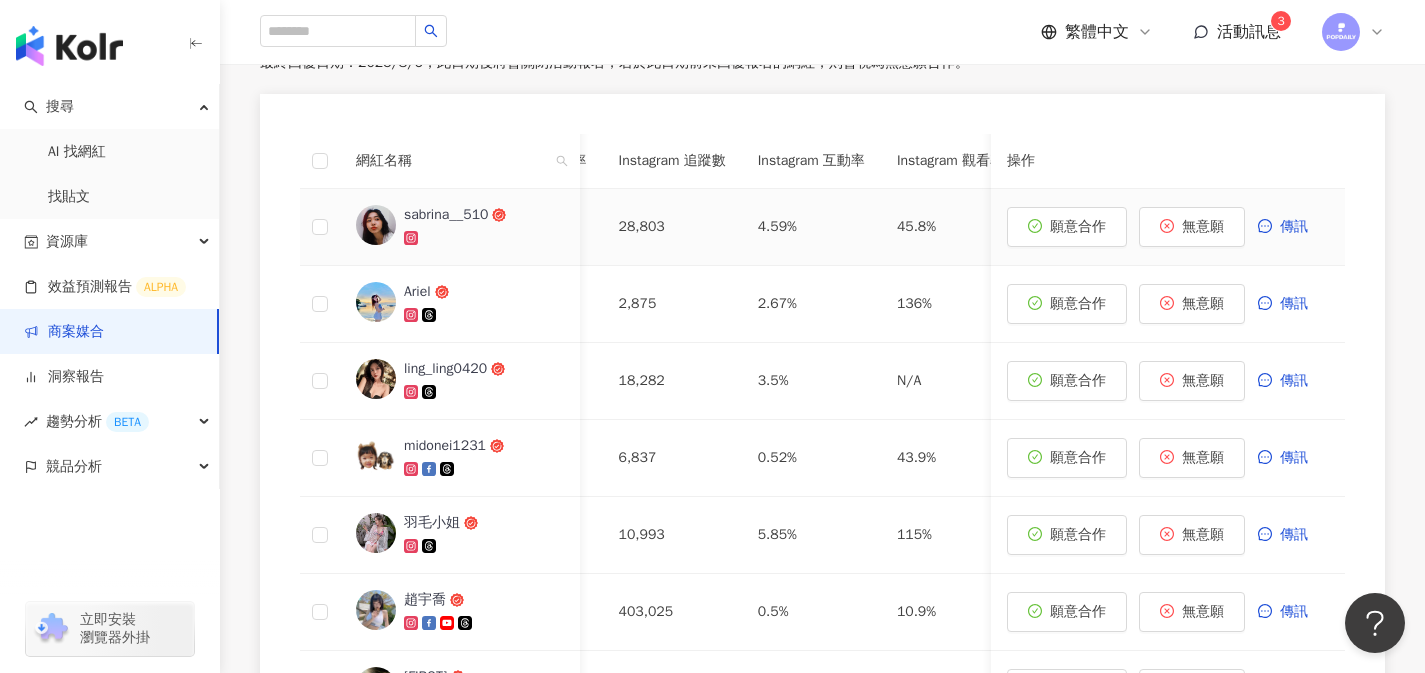 click on "sabrina__510" at bounding box center (446, 215) 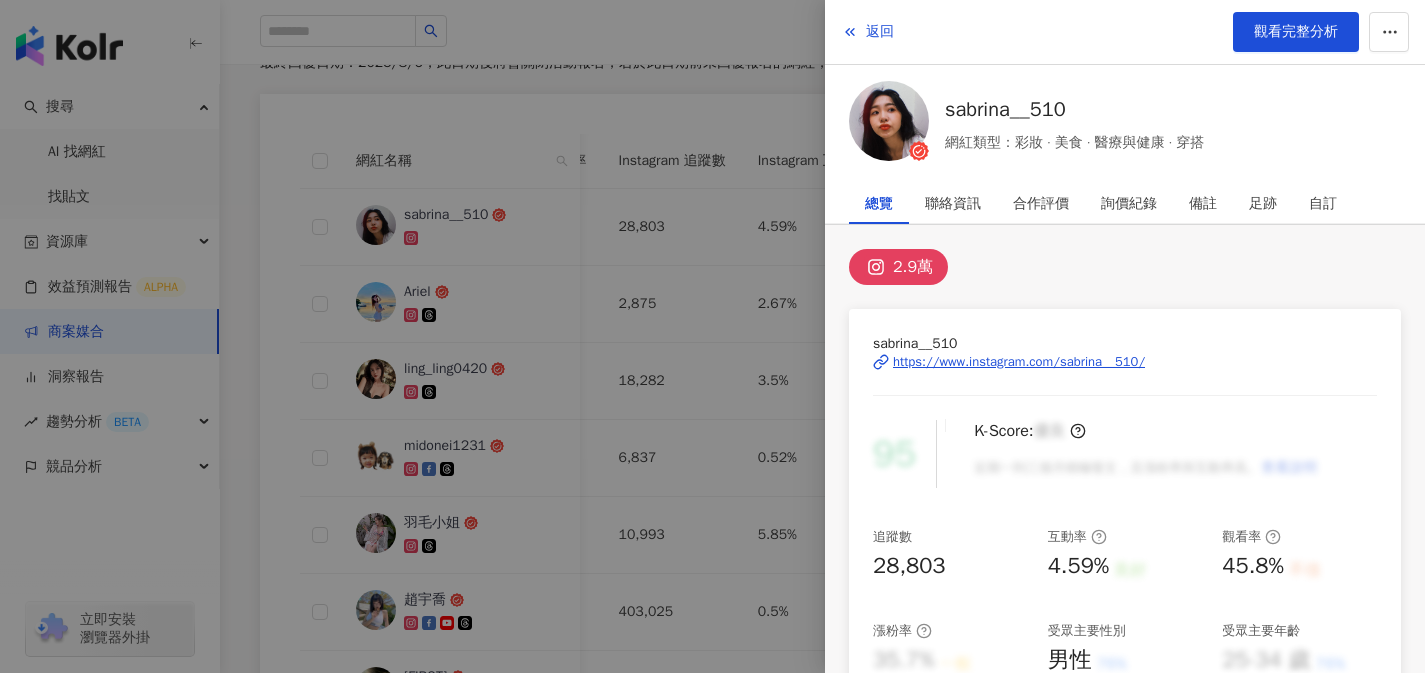 click on "https://www.instagram.com/sabrina__510/" at bounding box center (1019, 362) 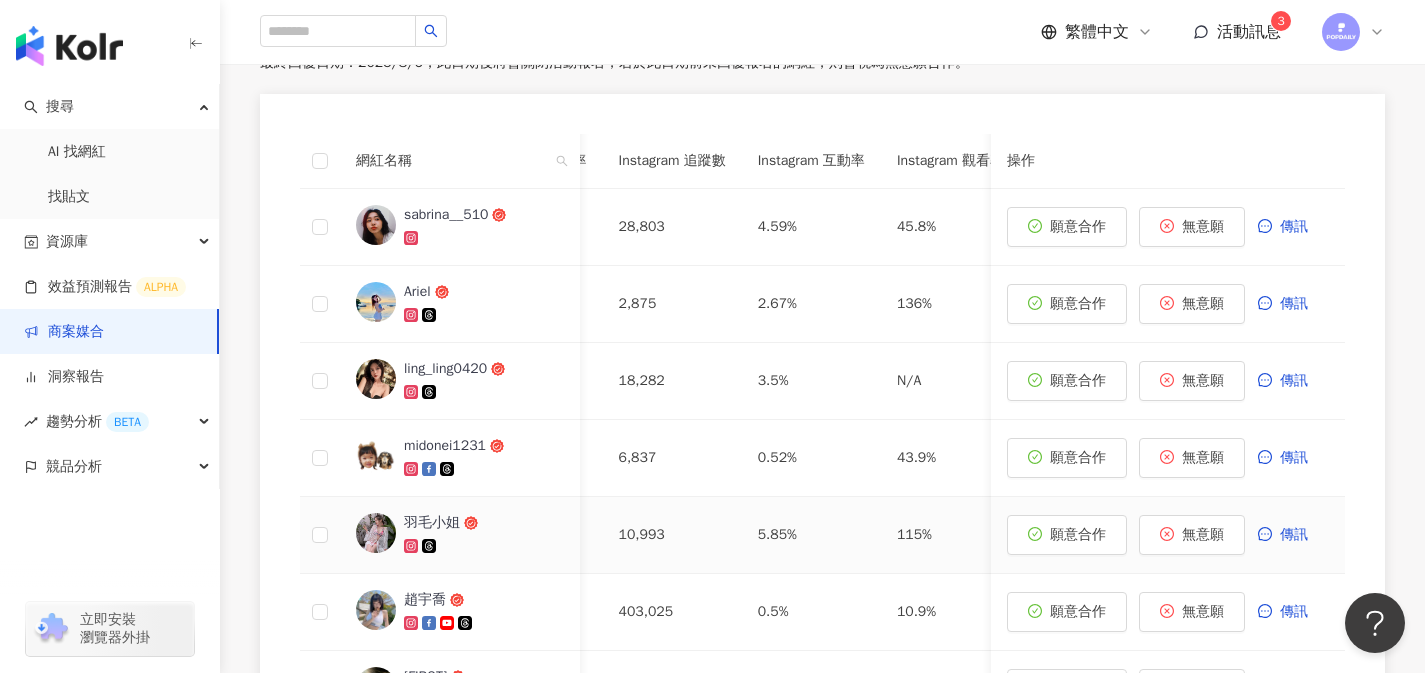 scroll, scrollTop: 1238, scrollLeft: 0, axis: vertical 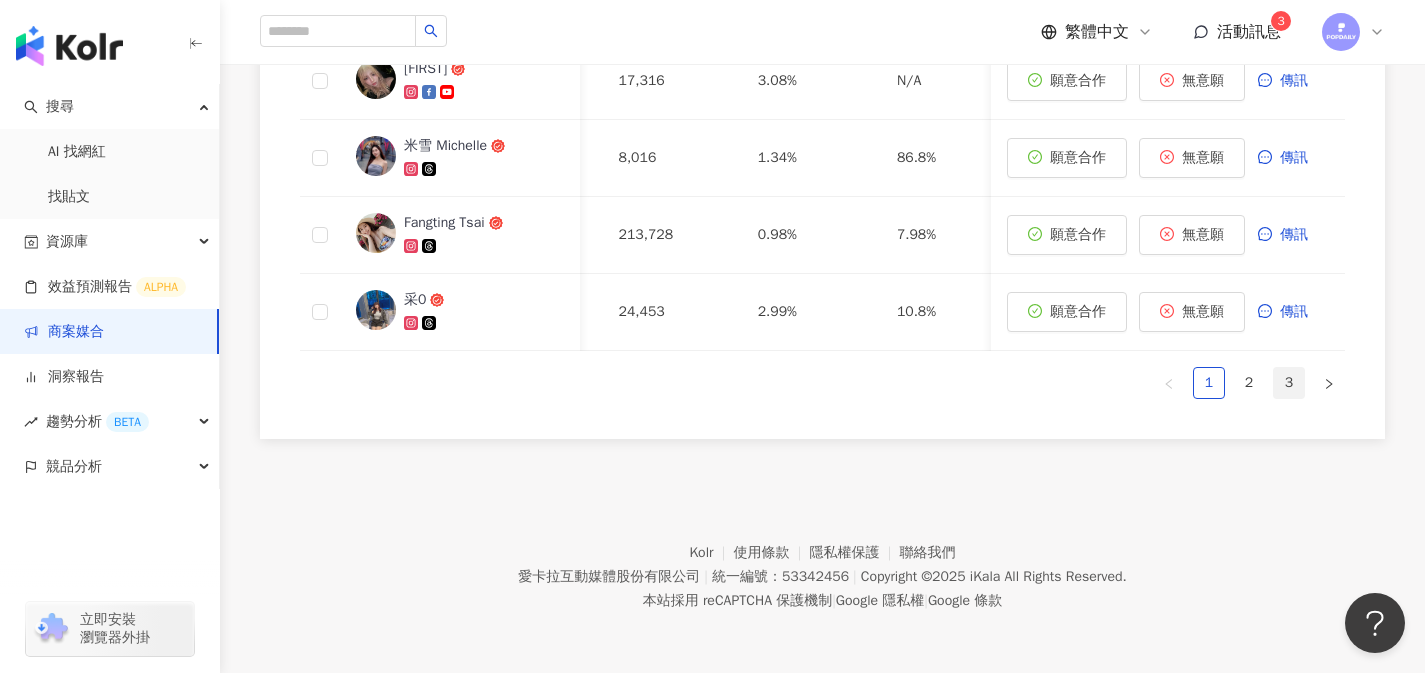click on "3" at bounding box center (1289, 383) 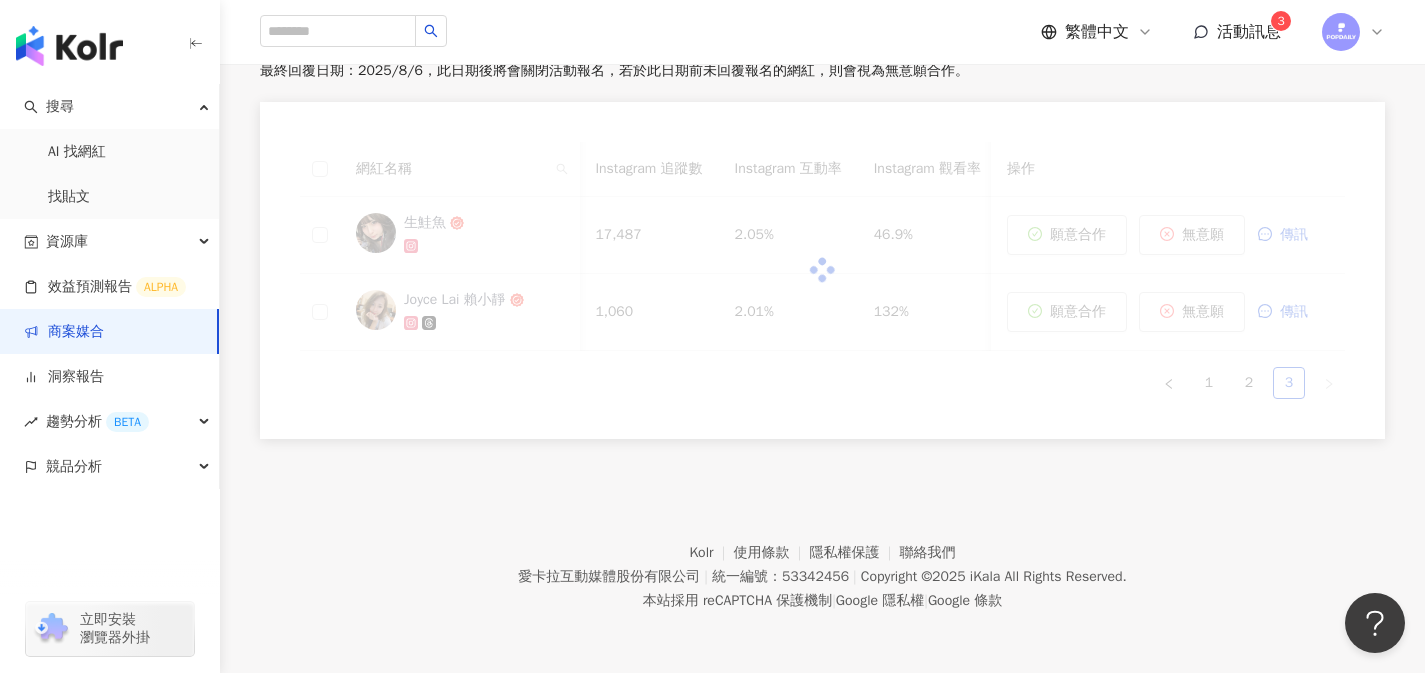 scroll, scrollTop: 622, scrollLeft: 0, axis: vertical 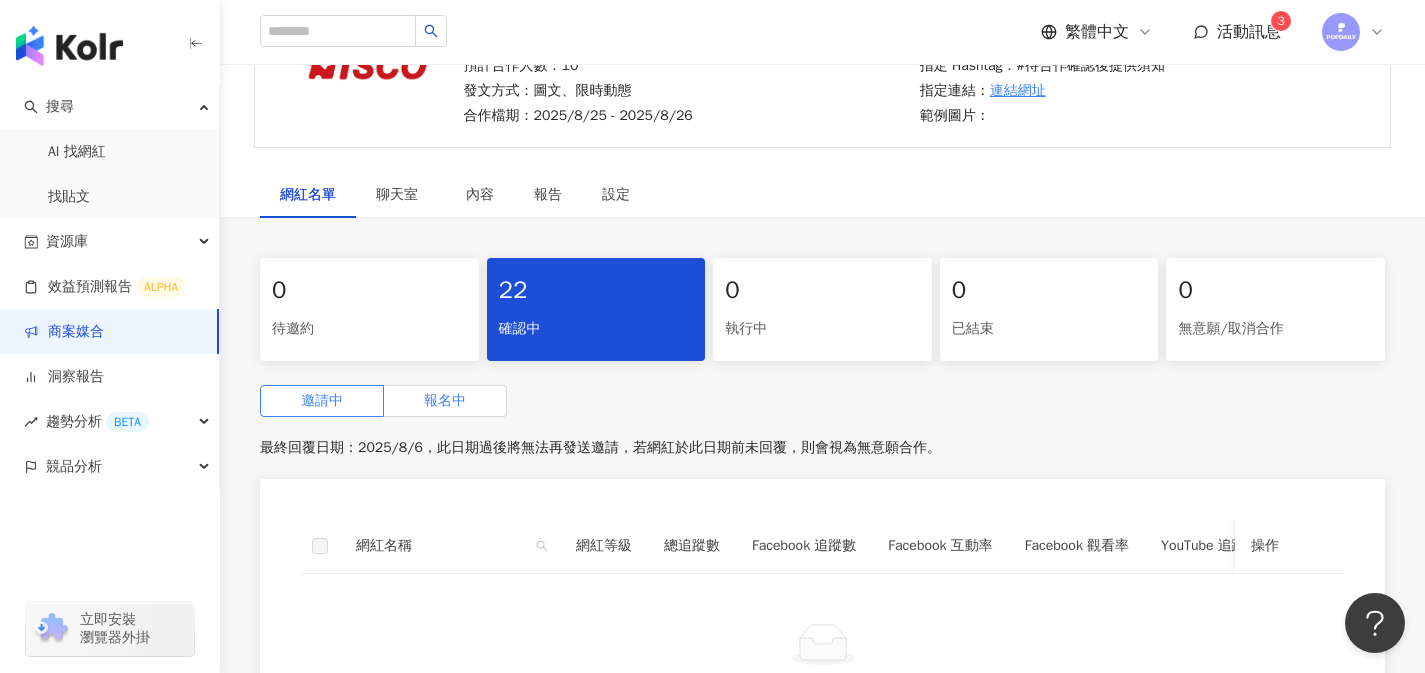 click on "報名中" at bounding box center (445, 400) 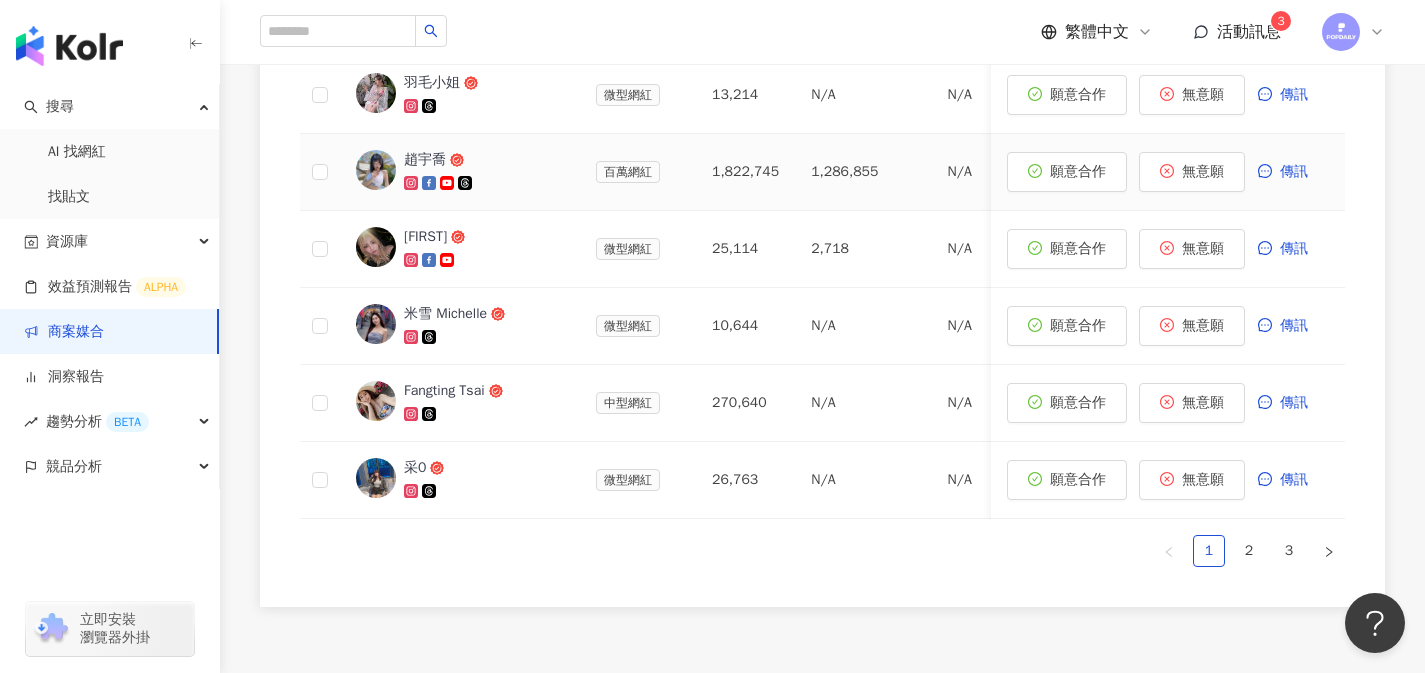 scroll, scrollTop: 1056, scrollLeft: 0, axis: vertical 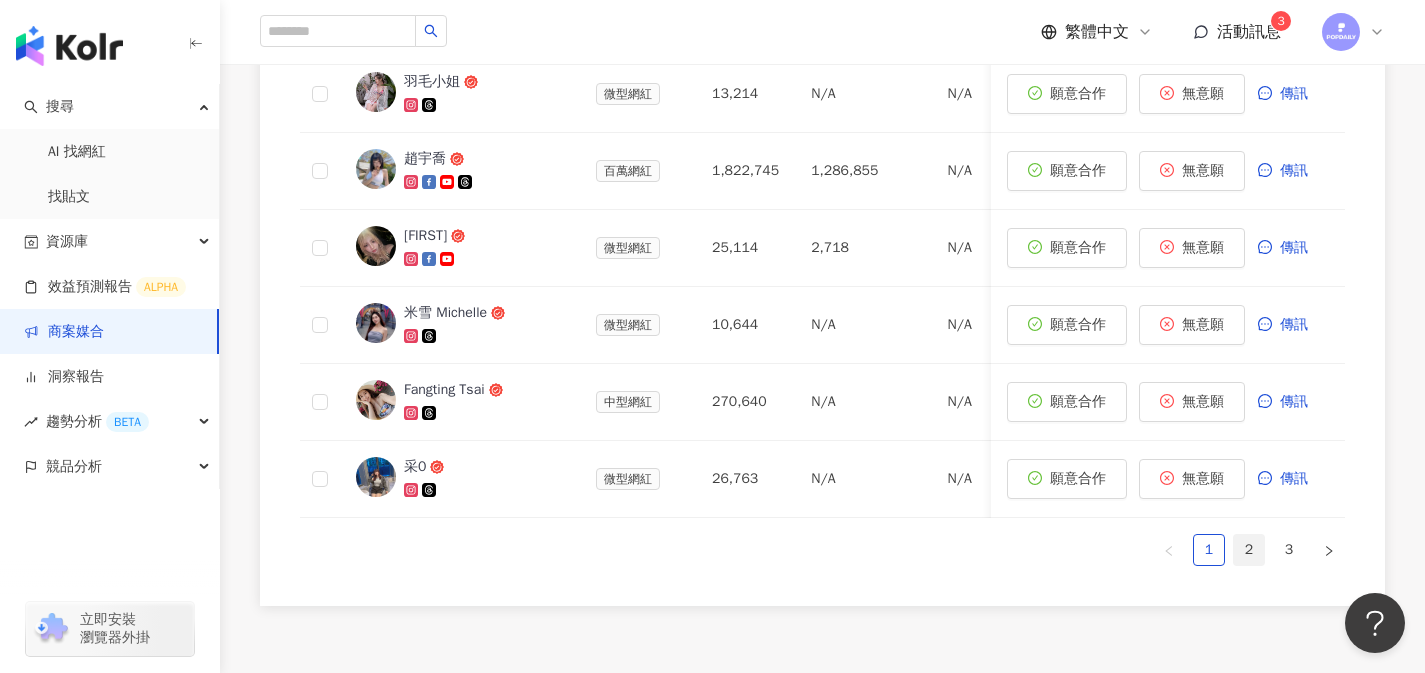click on "2" at bounding box center (1249, 550) 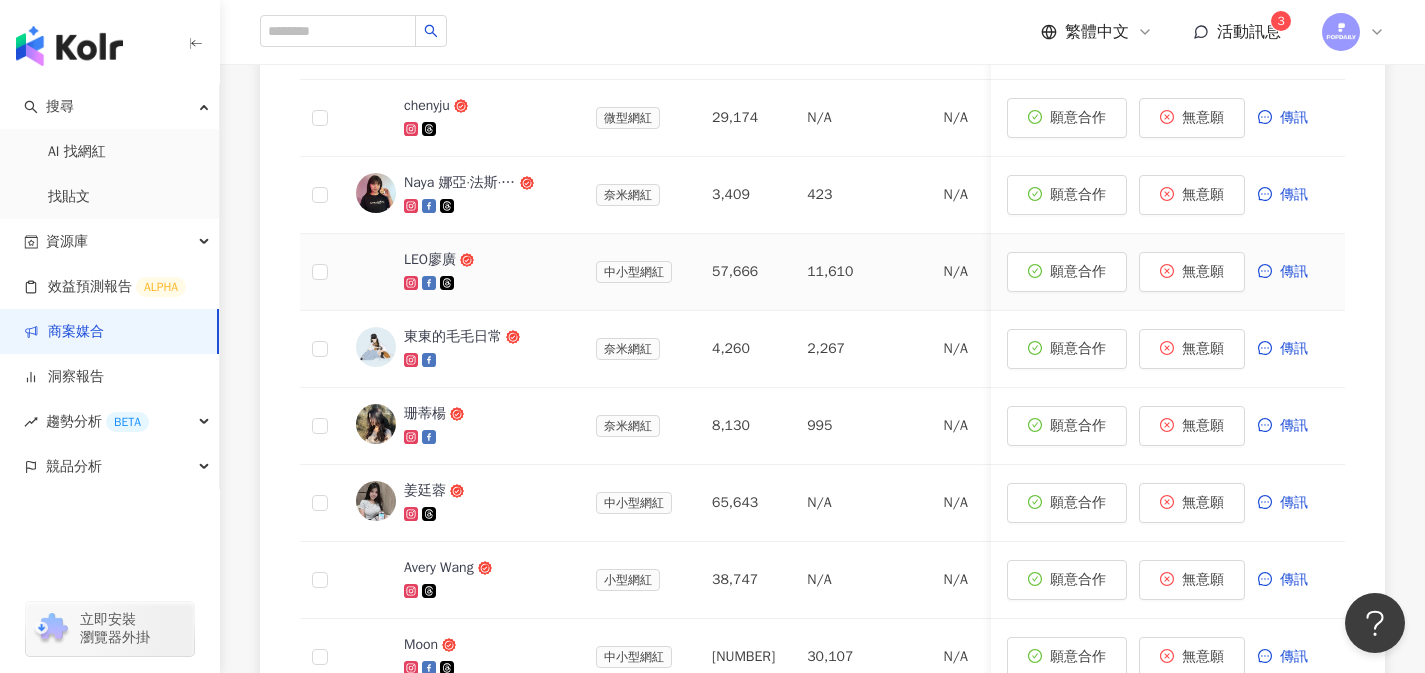 scroll, scrollTop: 765, scrollLeft: 0, axis: vertical 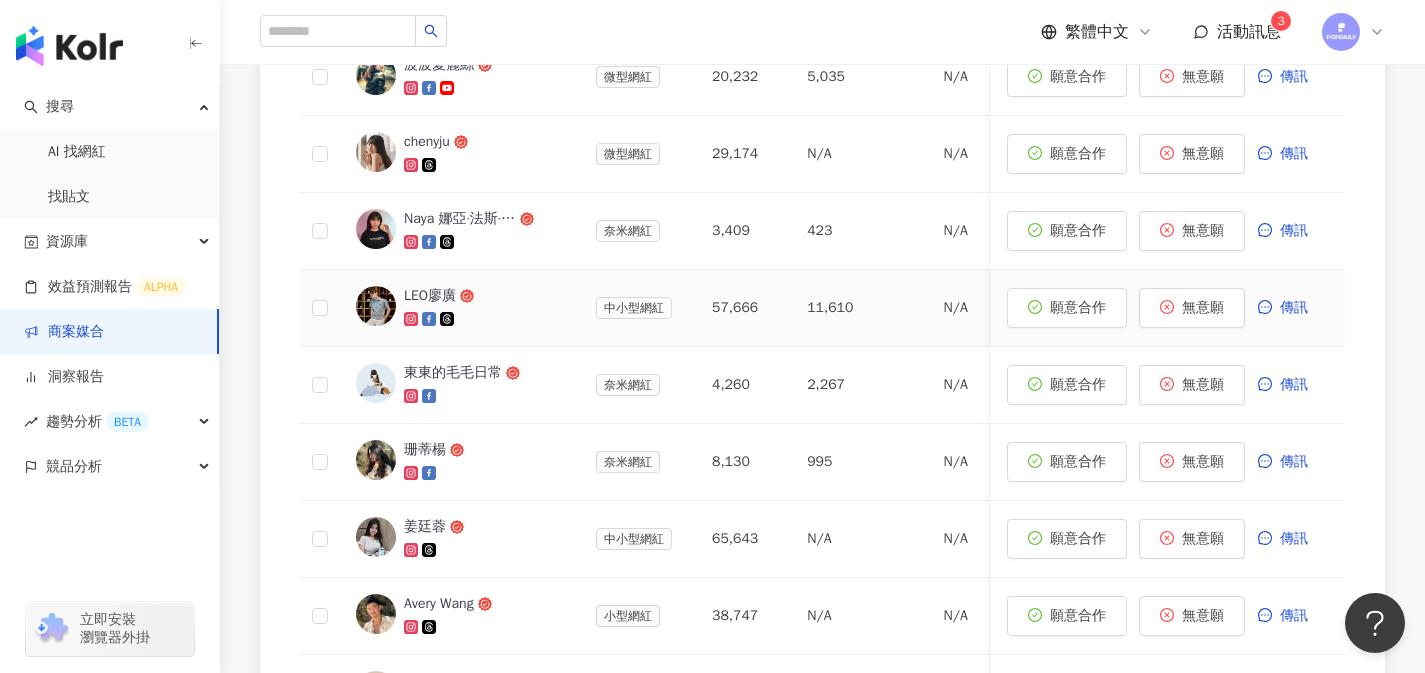 click on "LEO廖廣" at bounding box center [430, 296] 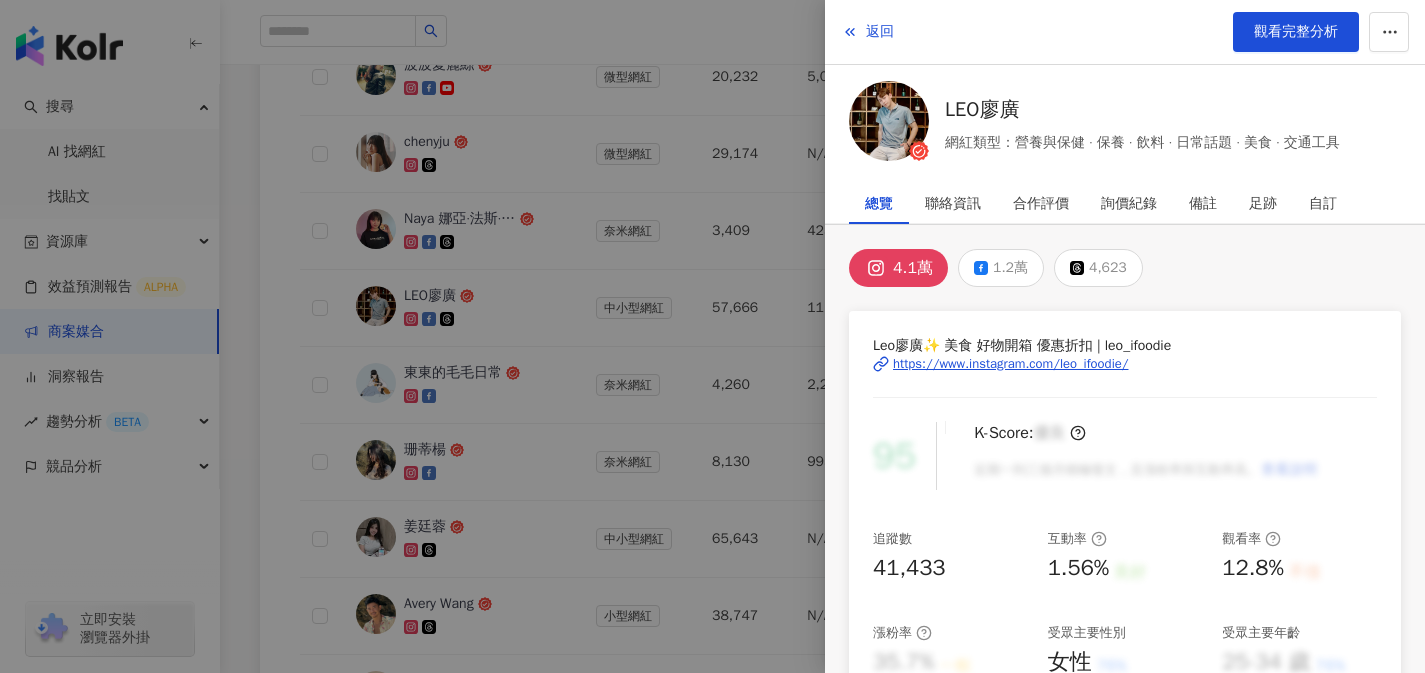 click on "https://www.instagram.com/leo_ifoodie/" at bounding box center (1011, 364) 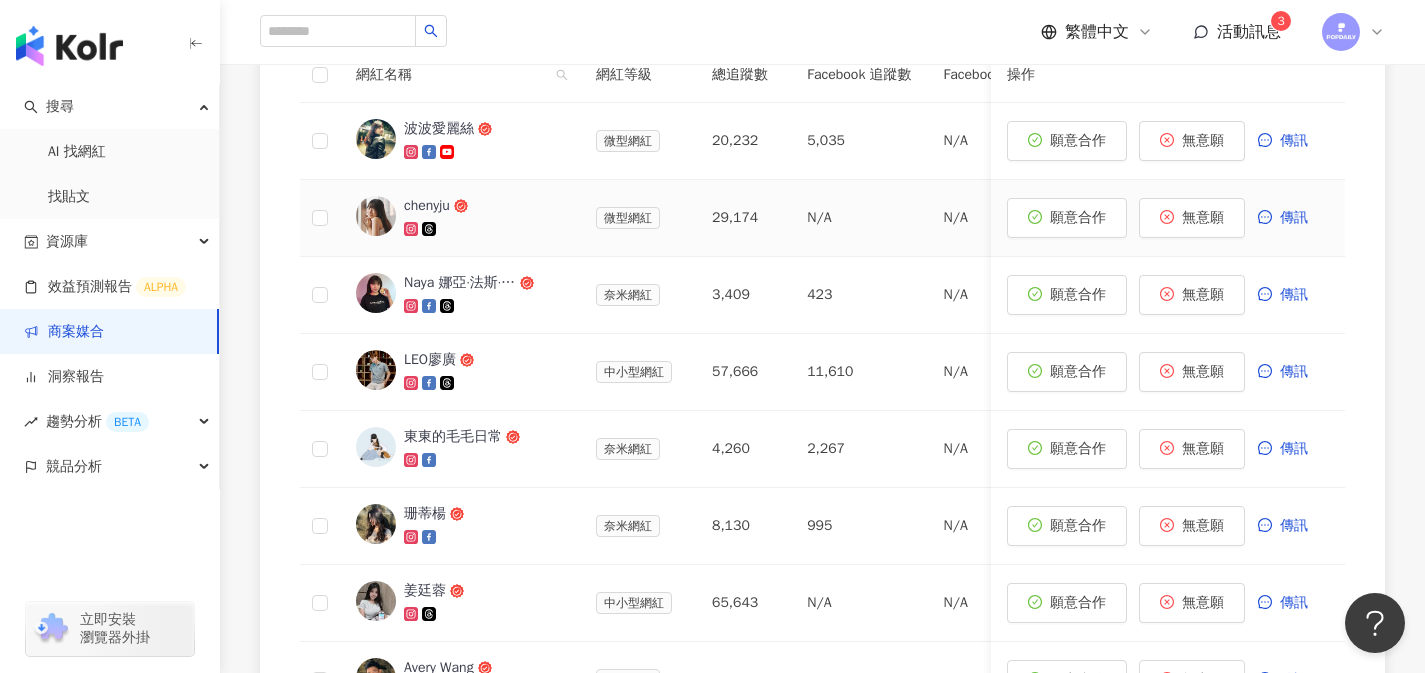 scroll, scrollTop: 694, scrollLeft: 0, axis: vertical 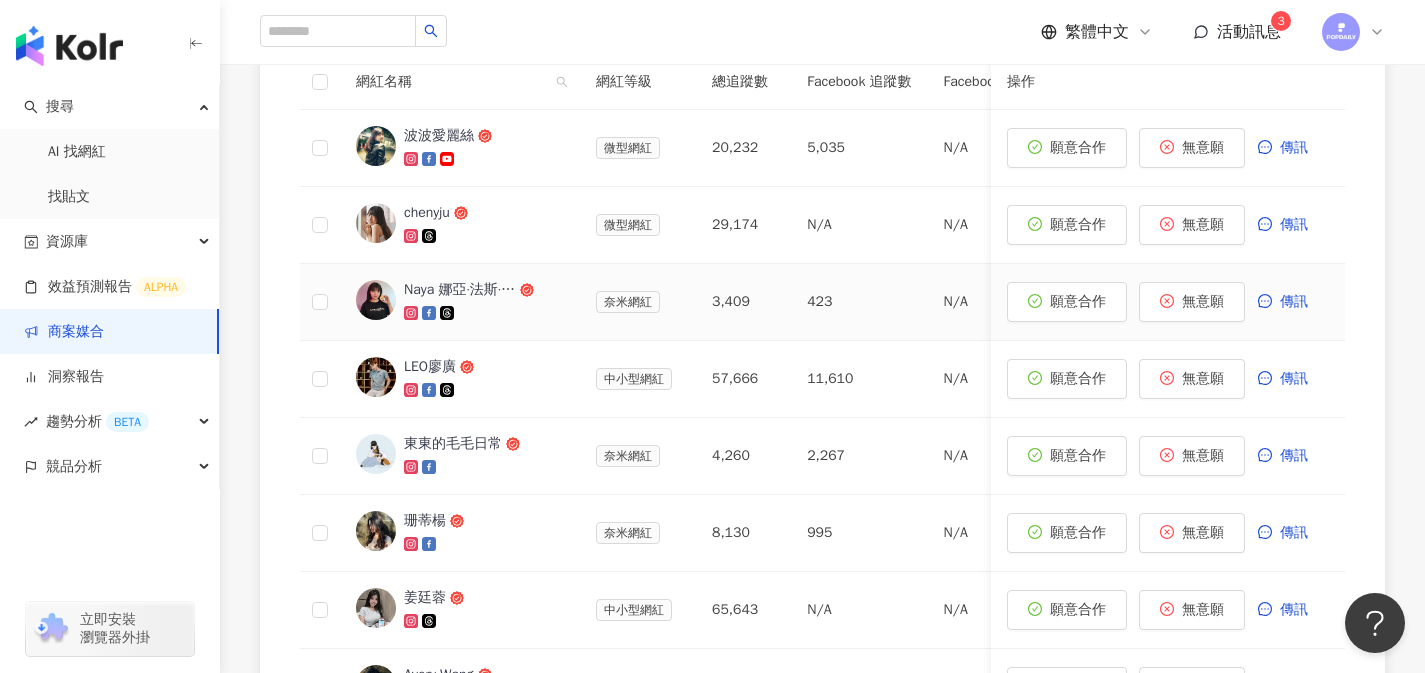 click on "Naya 娜亞·法斯·紀拉斐" at bounding box center [460, 290] 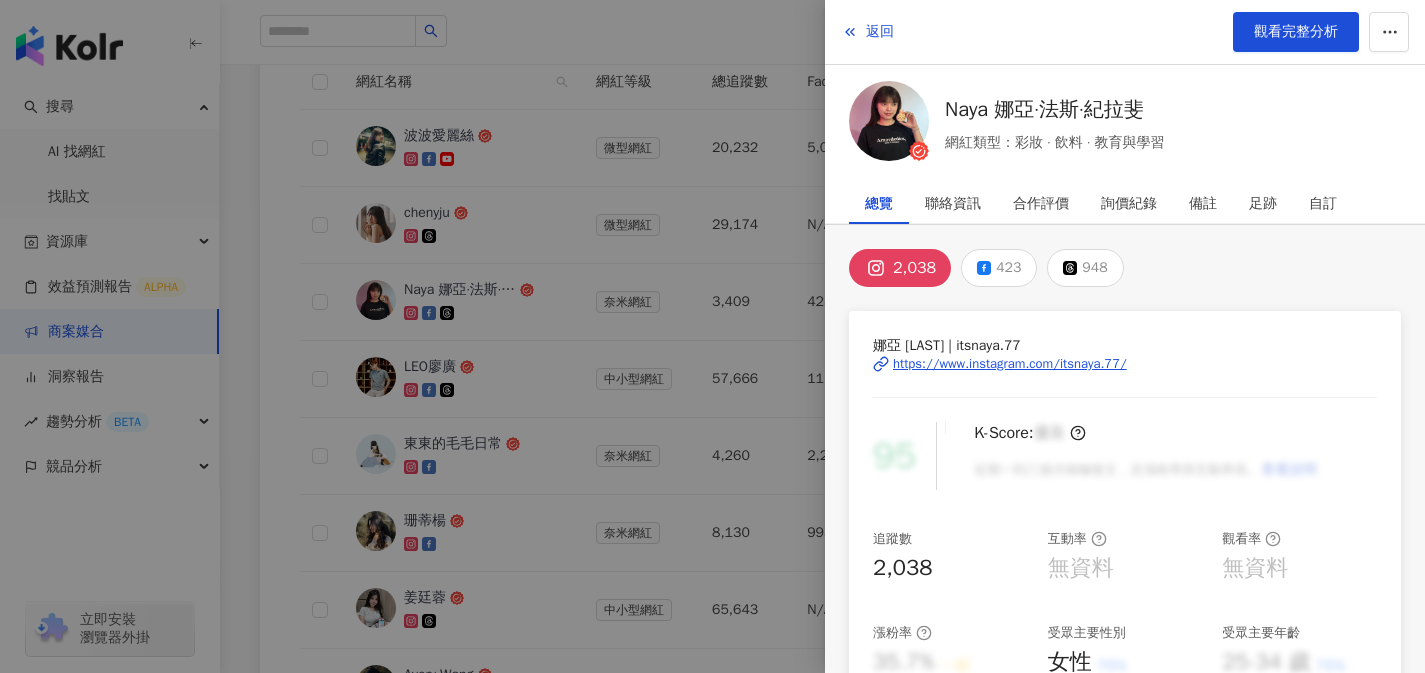 click at bounding box center (712, 336) 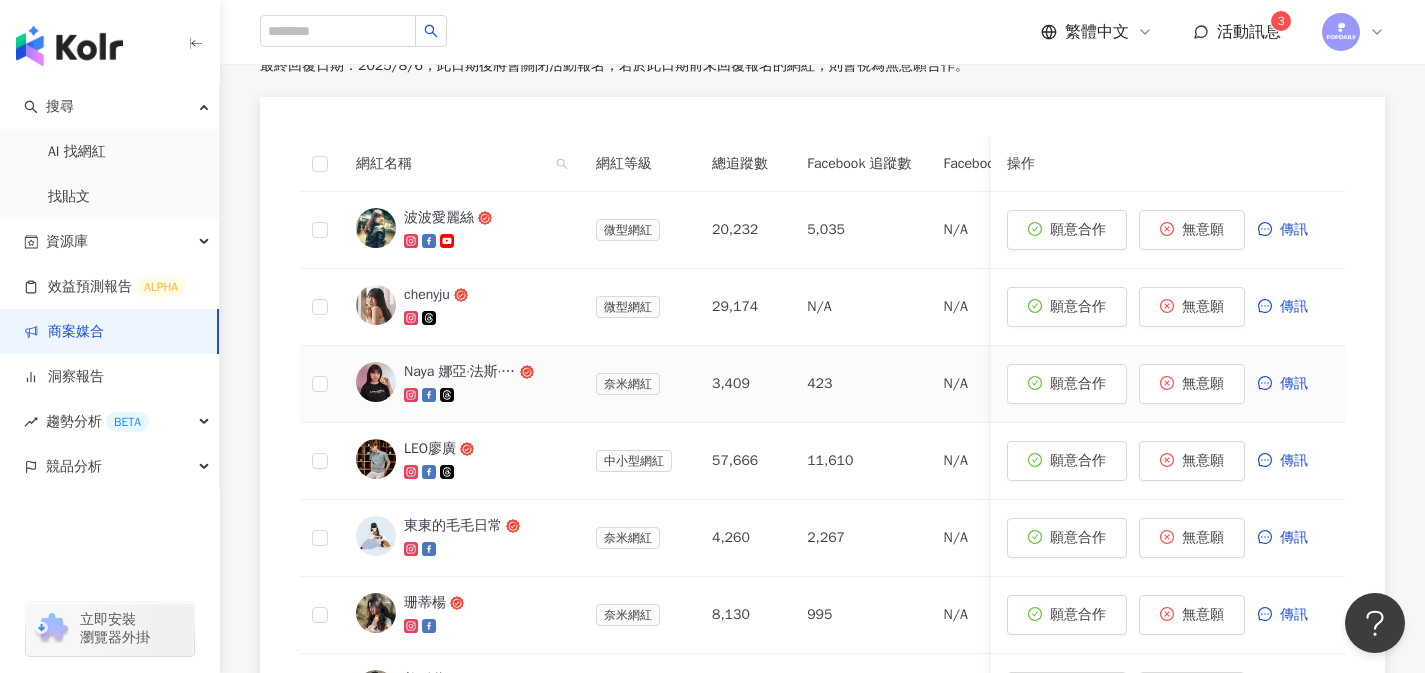 scroll, scrollTop: 605, scrollLeft: 0, axis: vertical 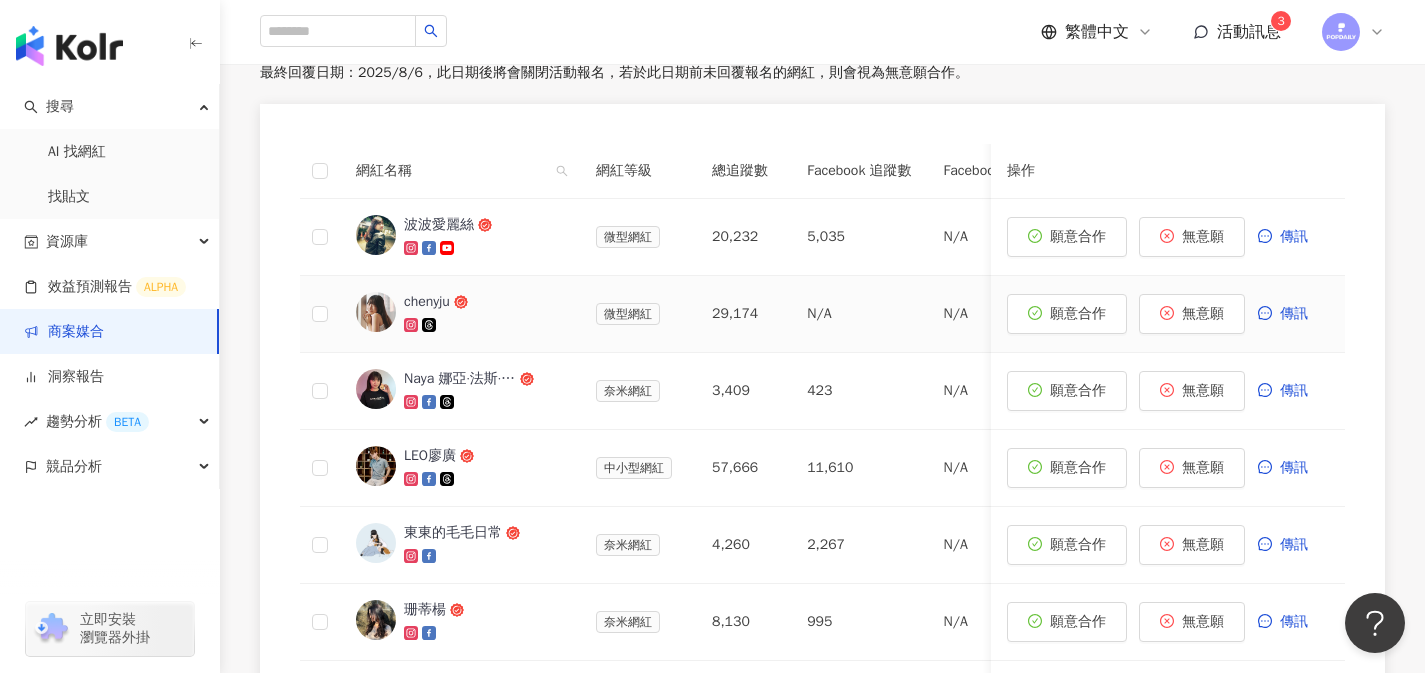 click on "chenyju" at bounding box center [427, 302] 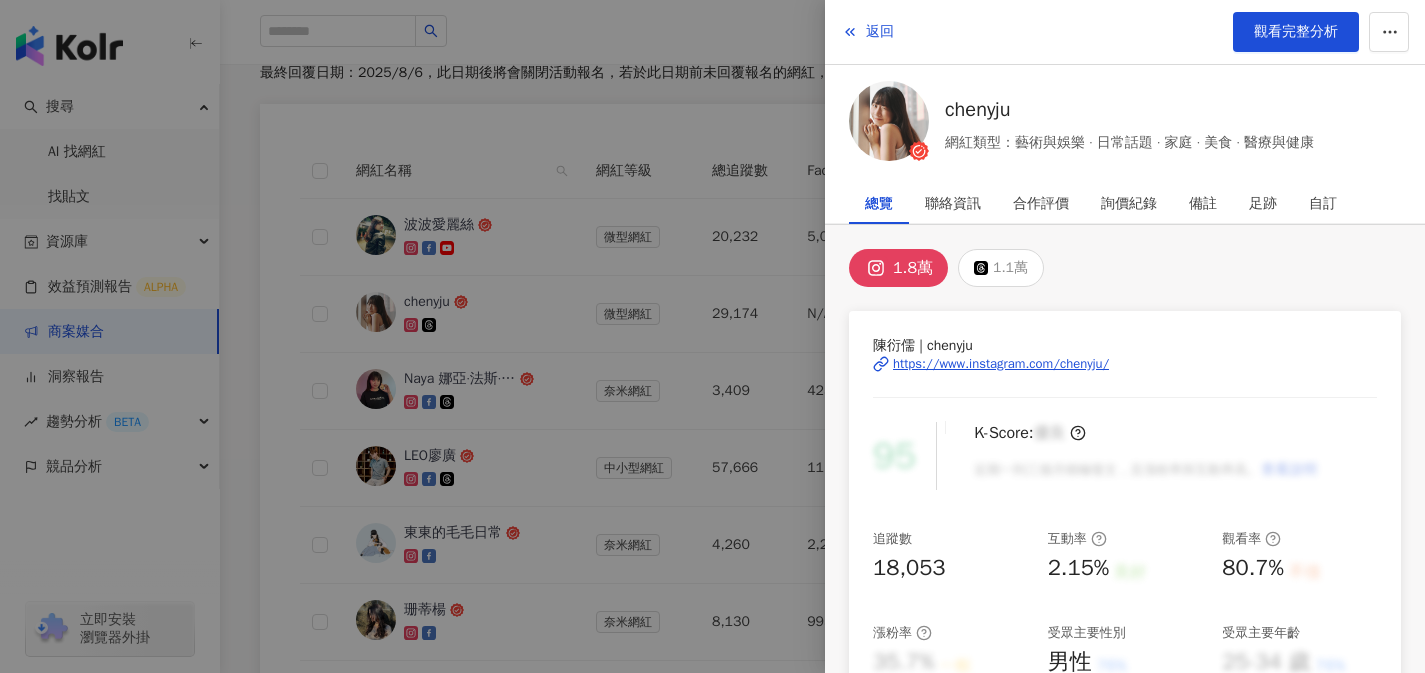 click on "https://www.instagram.com/chenyju/" at bounding box center (1001, 364) 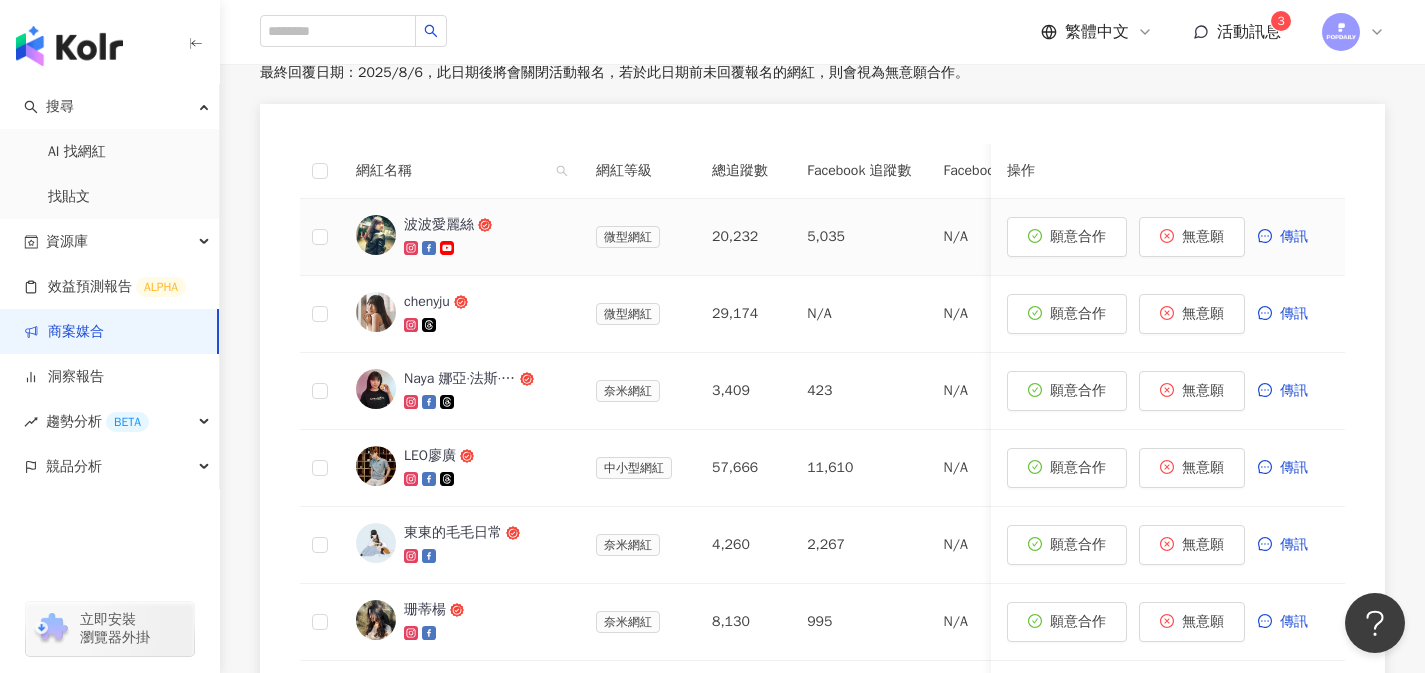 click on "波波愛麗絲" at bounding box center (439, 225) 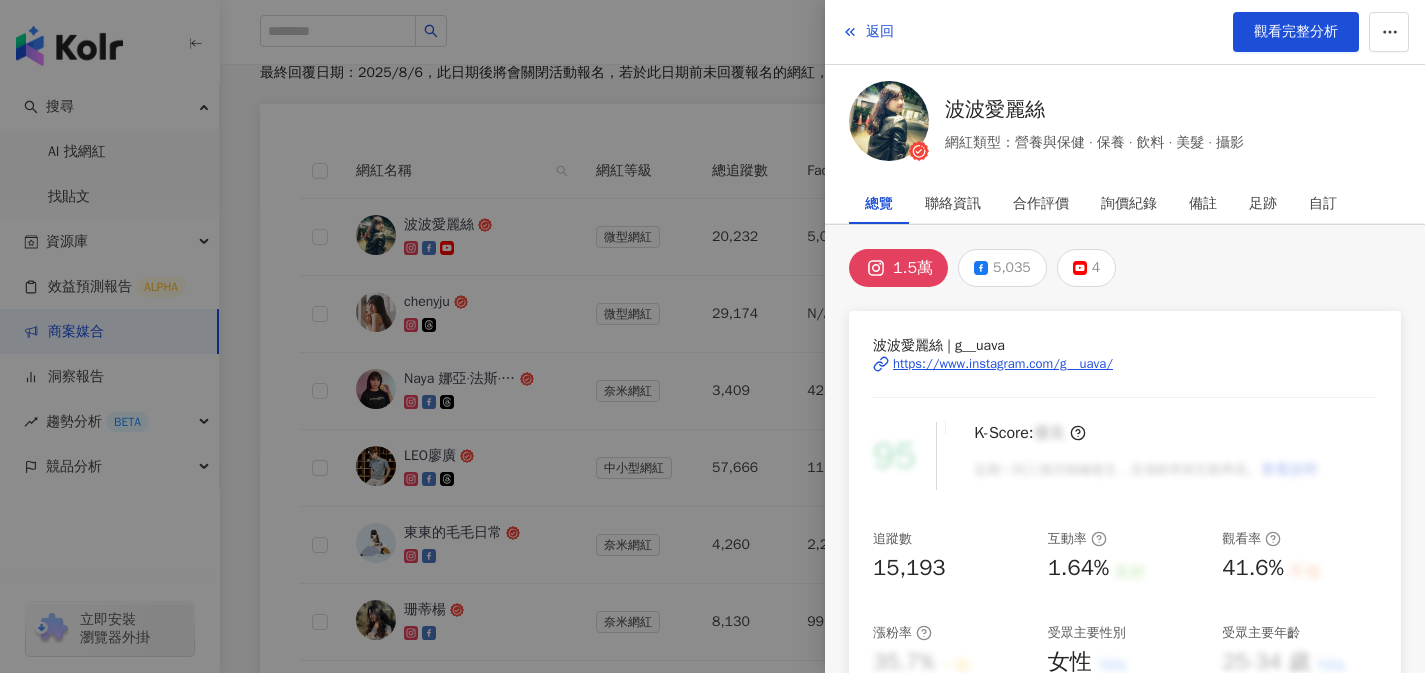 click on "https://www.instagram.com/g__uava/" at bounding box center (1003, 364) 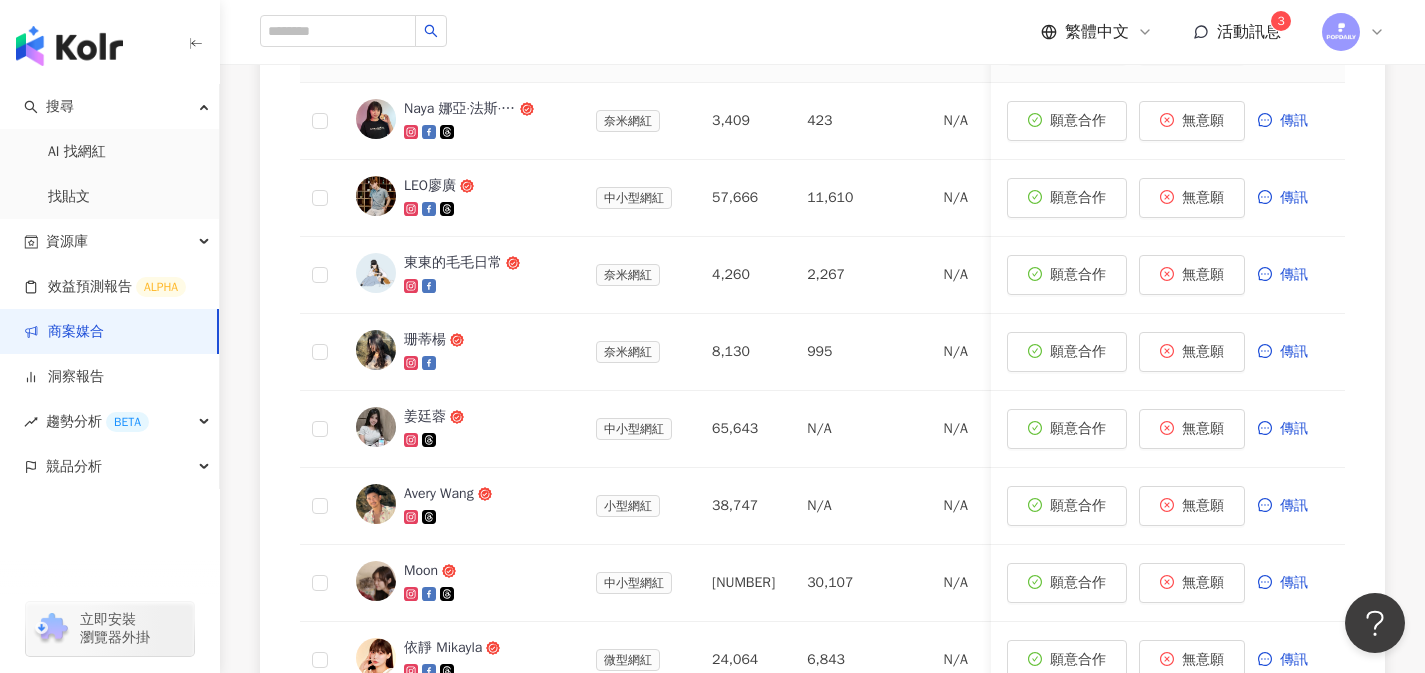 scroll, scrollTop: 1238, scrollLeft: 0, axis: vertical 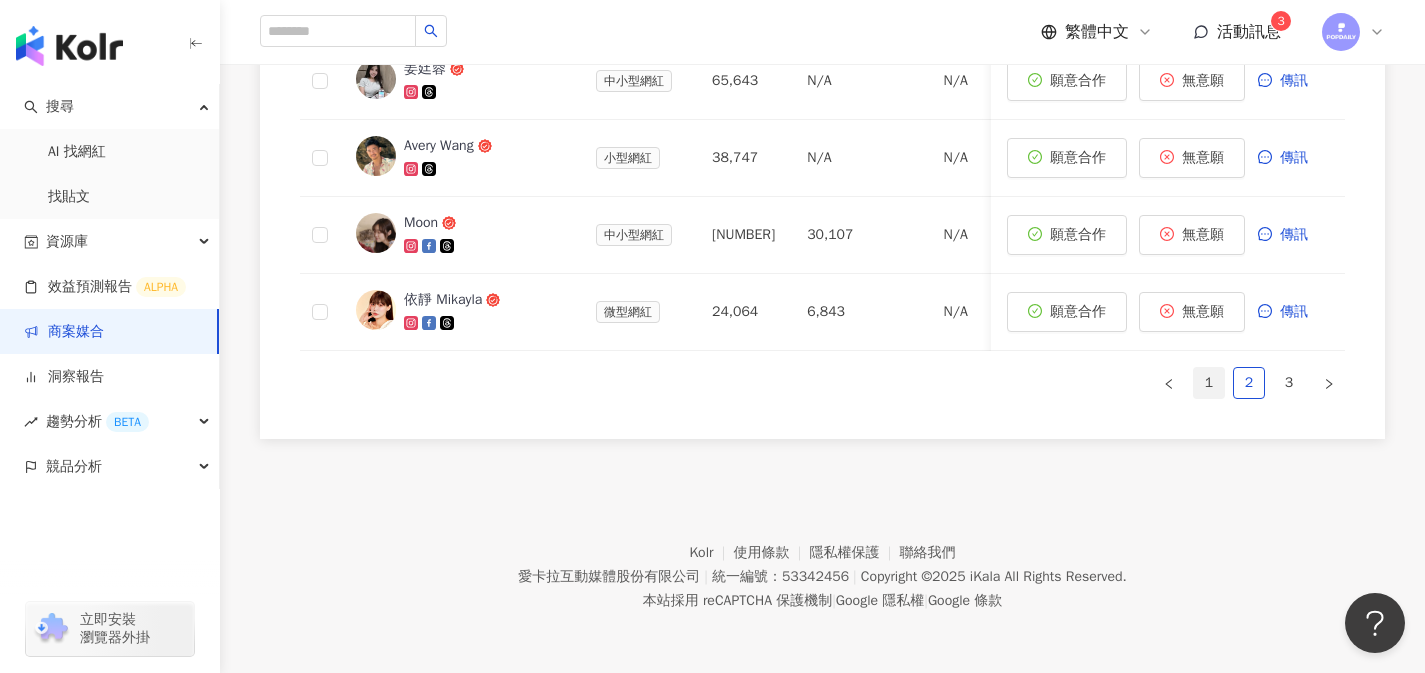 click on "1" at bounding box center [1209, 383] 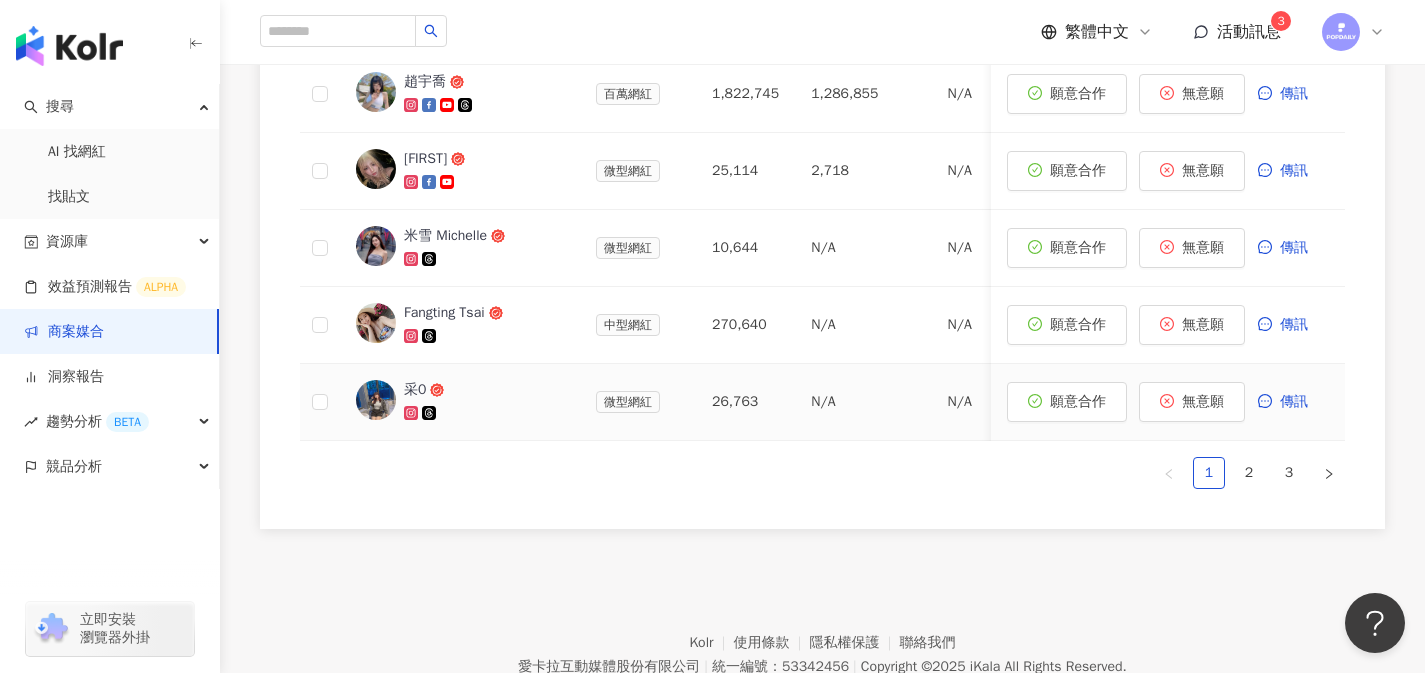 scroll, scrollTop: 1126, scrollLeft: 0, axis: vertical 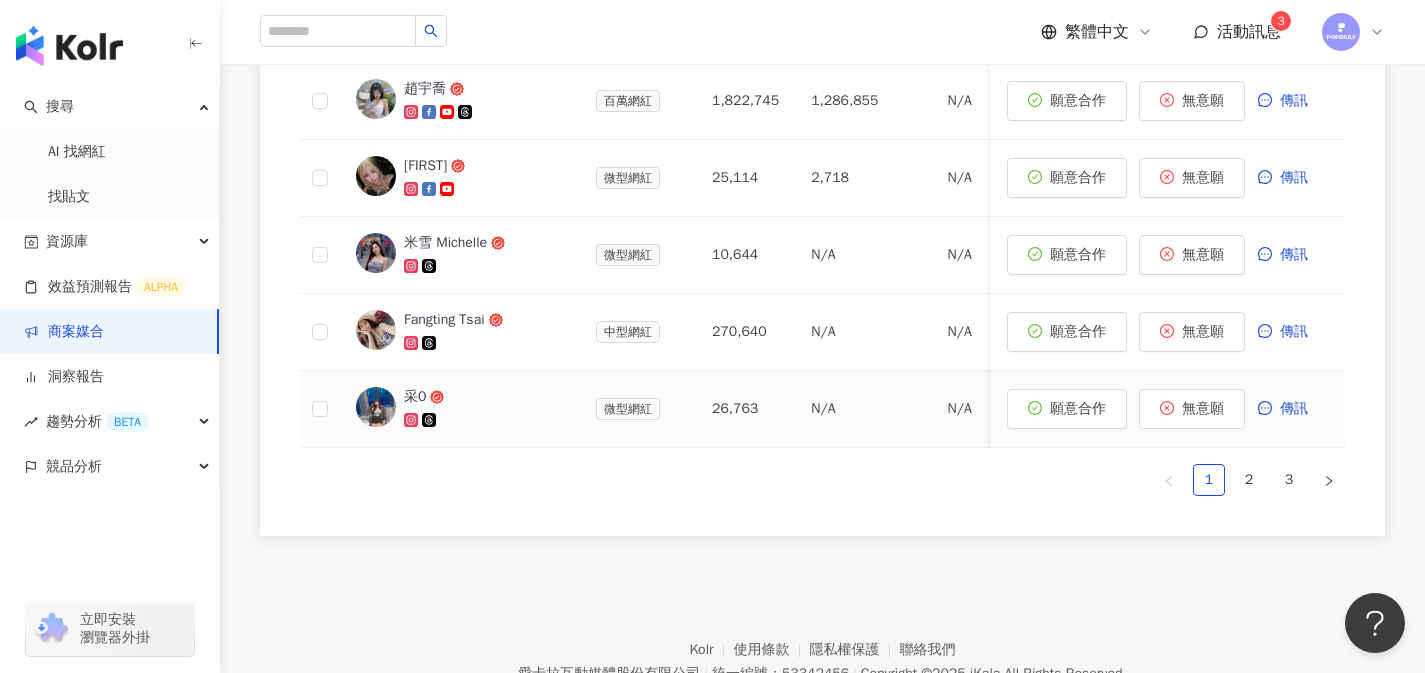 click on "采0" at bounding box center (415, 397) 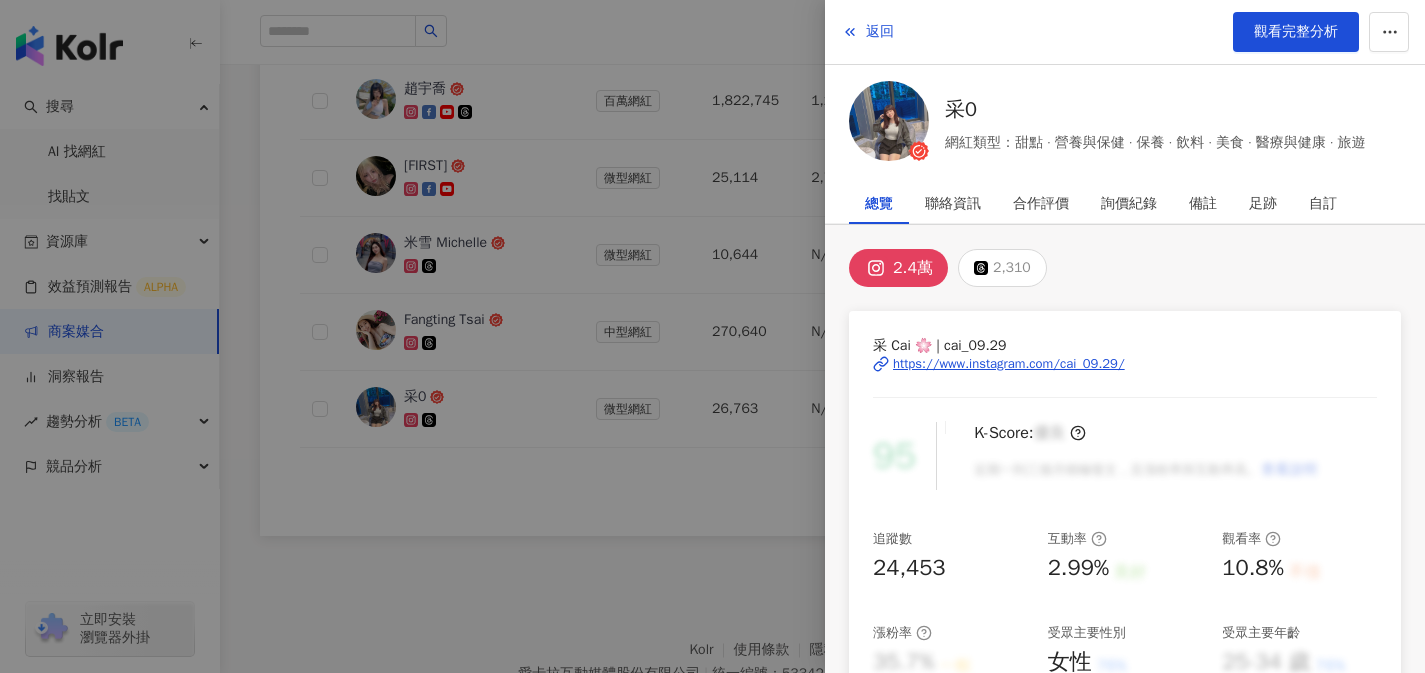 click on "https://www.instagram.com/cai_09.29/" at bounding box center [1009, 364] 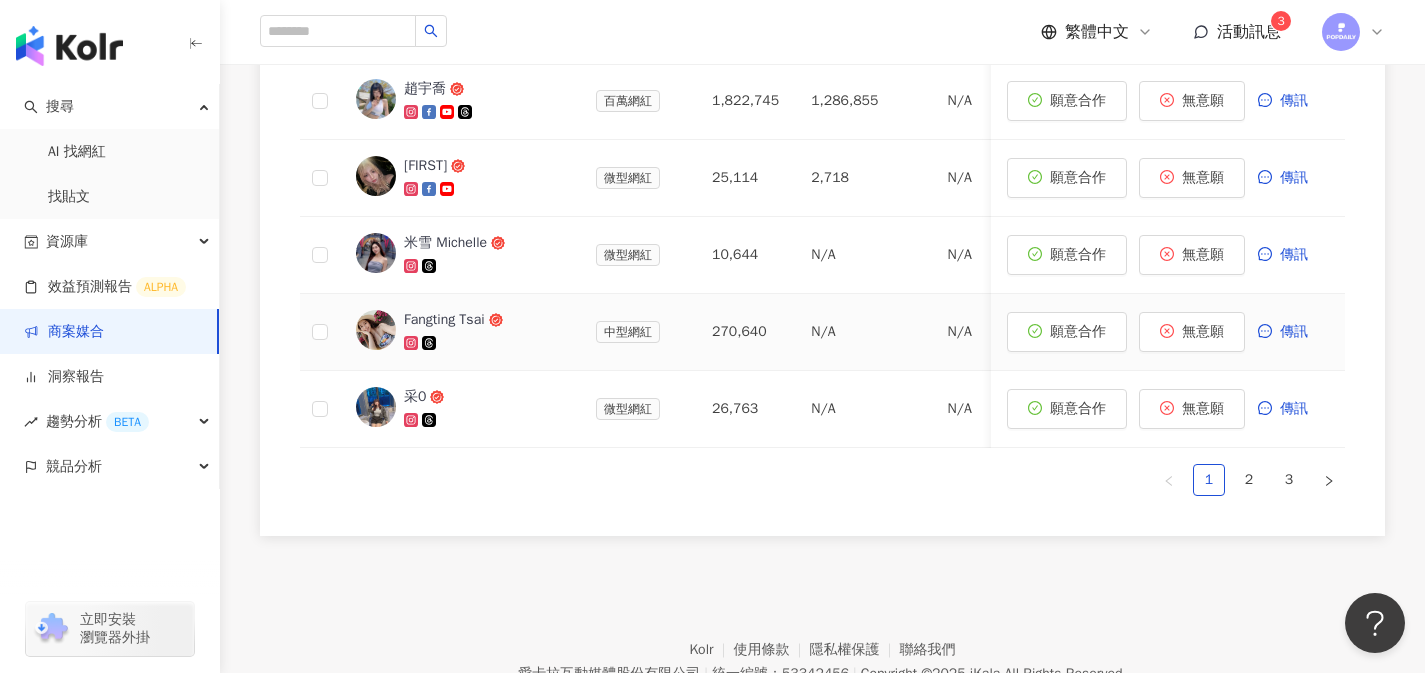 click on "Fangting Tsai" at bounding box center (444, 320) 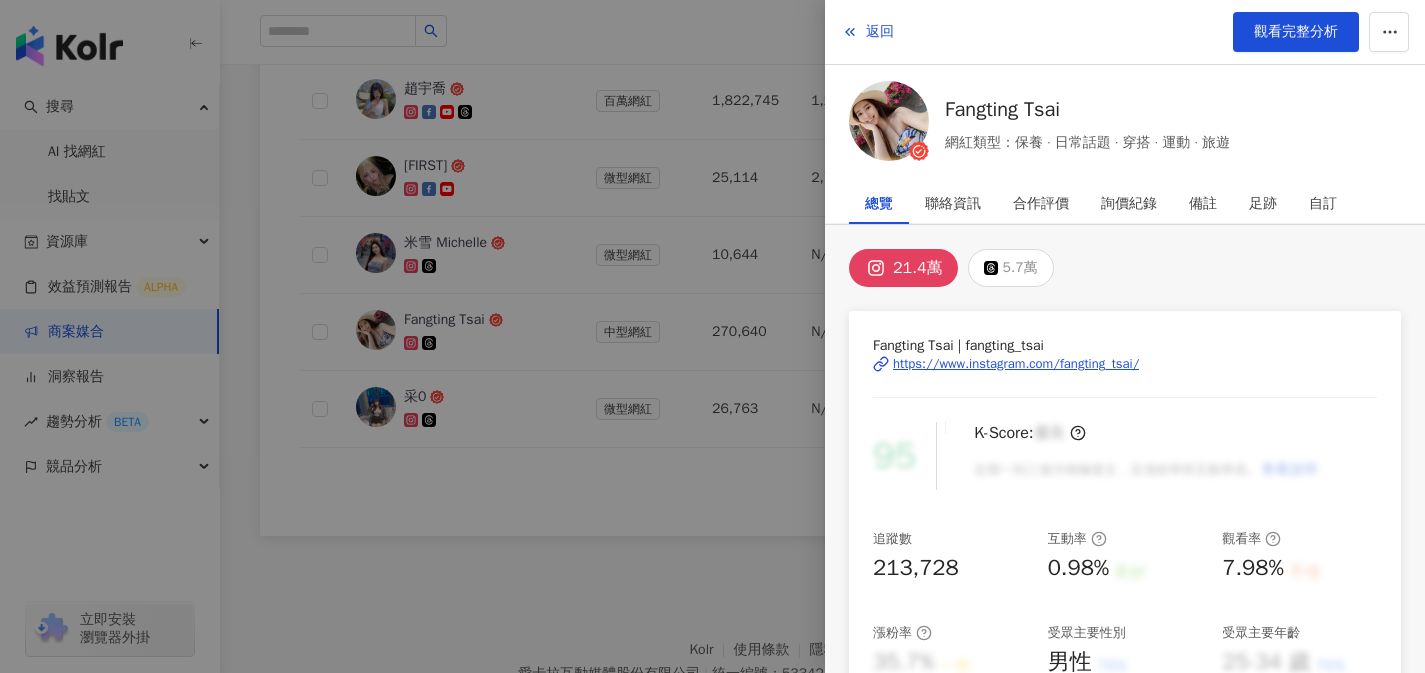 click on "https://www.instagram.com/fangting_tsai/" at bounding box center [1016, 364] 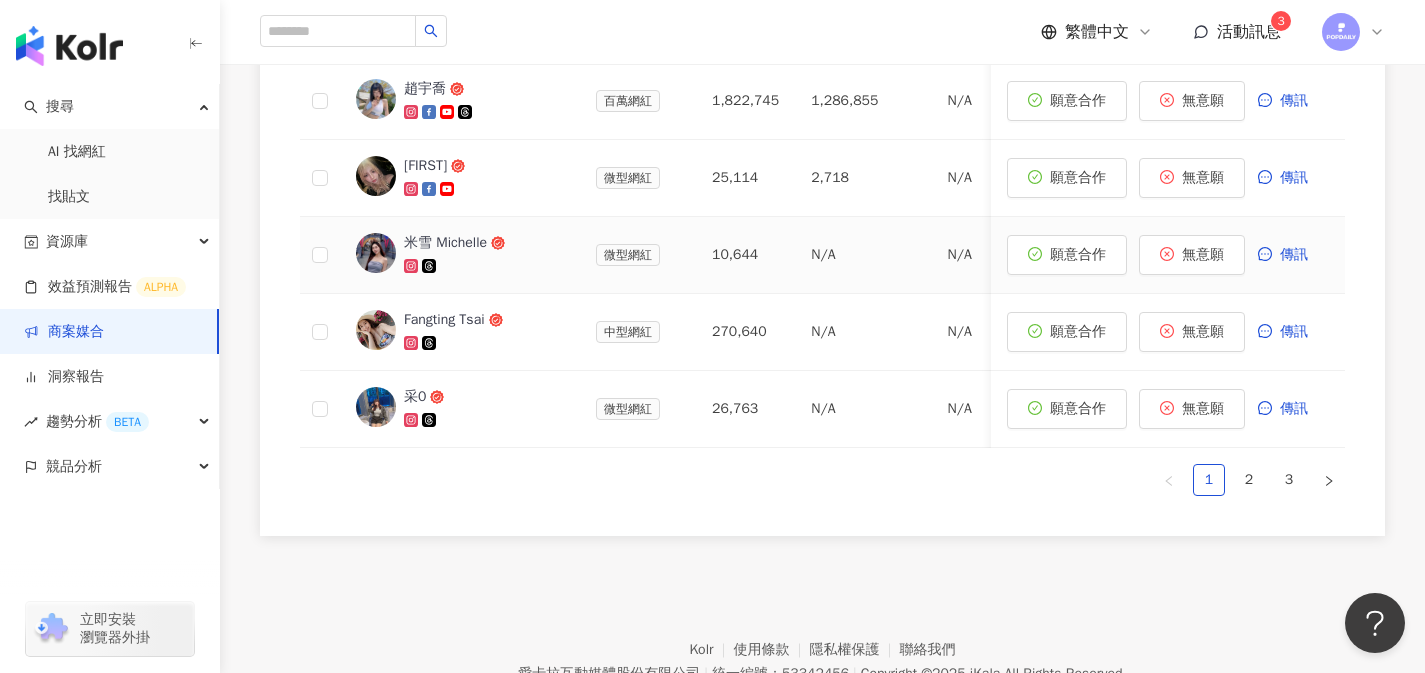 click on "米雪 Michelle" at bounding box center (445, 243) 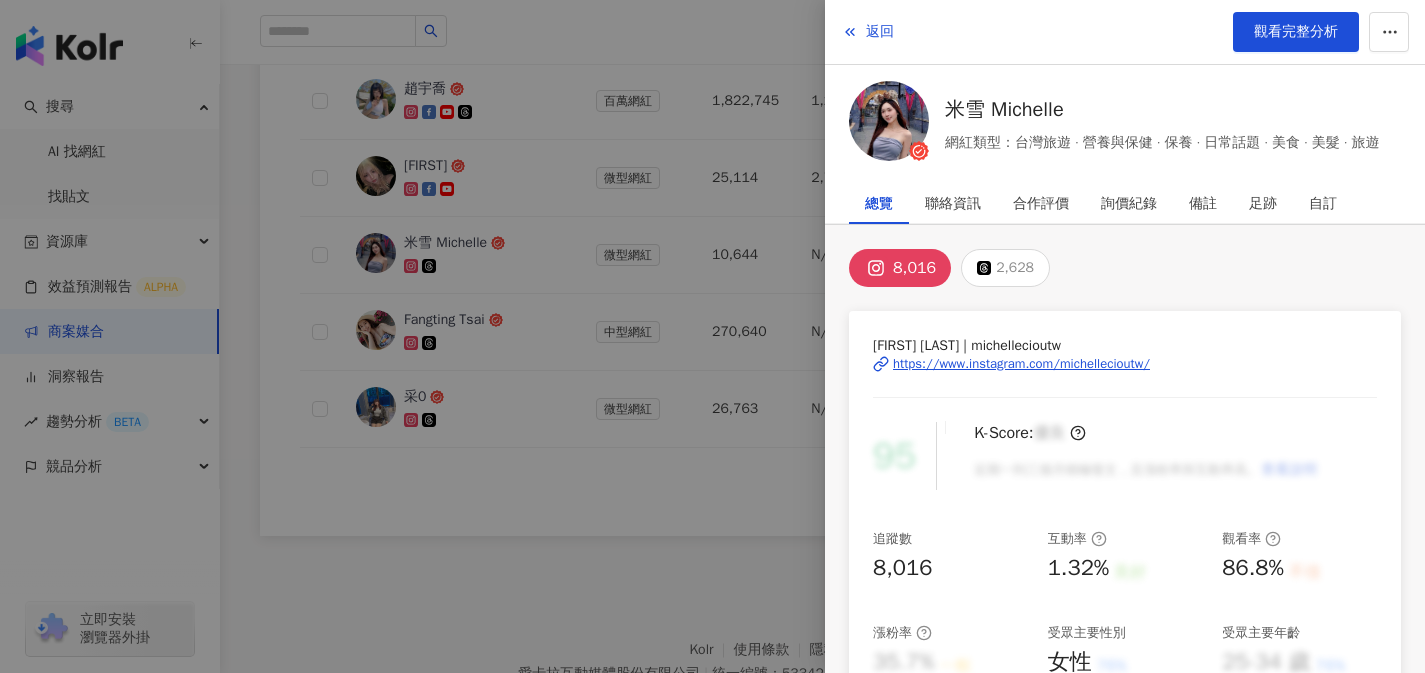 click on "https://www.instagram.com/michellecioutw/" at bounding box center (1021, 364) 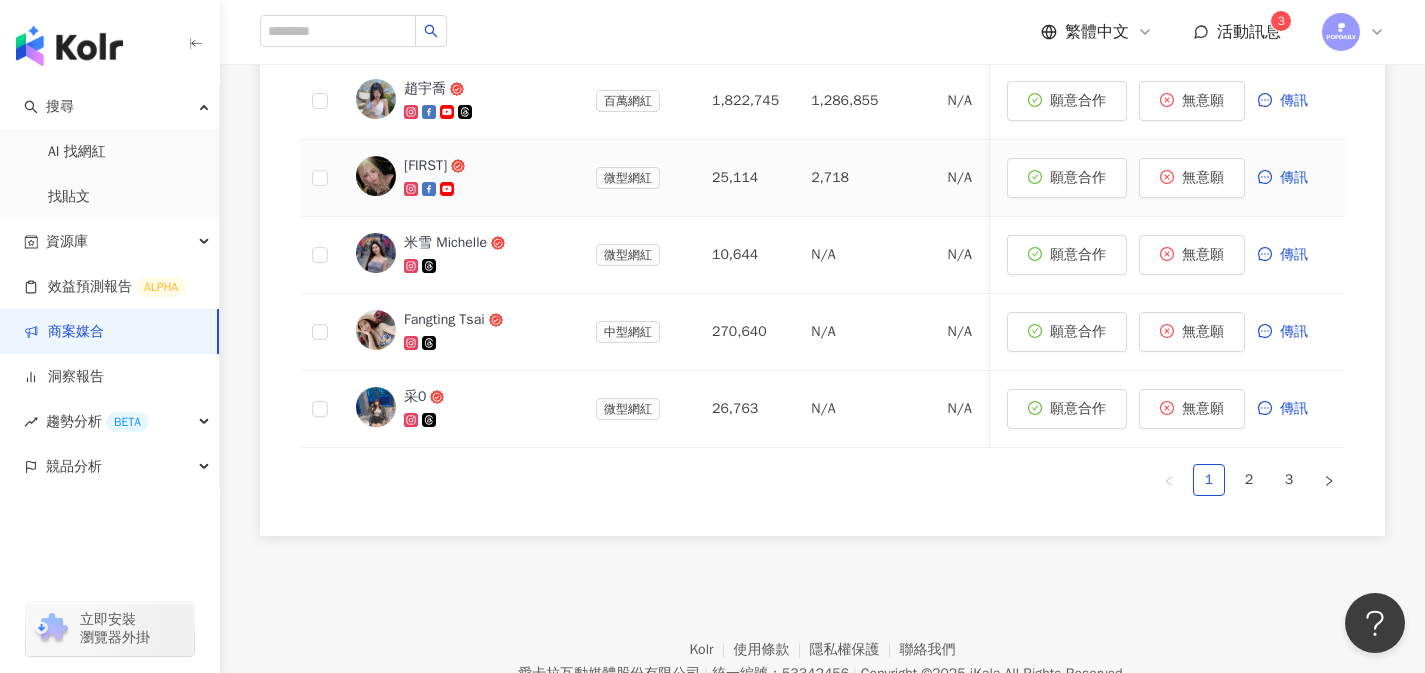 click on "[FIRST]" at bounding box center (425, 166) 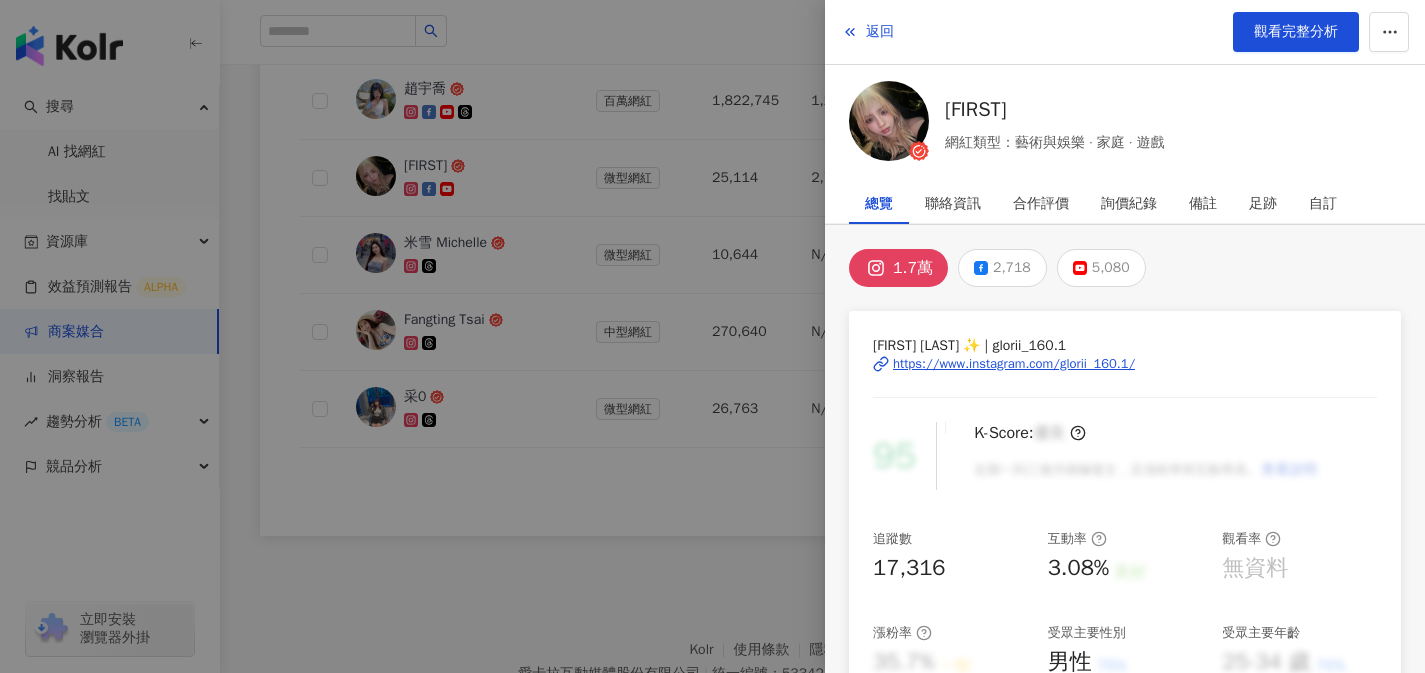 click on "https://www.instagram.com/glorii_160.1/" at bounding box center [1014, 364] 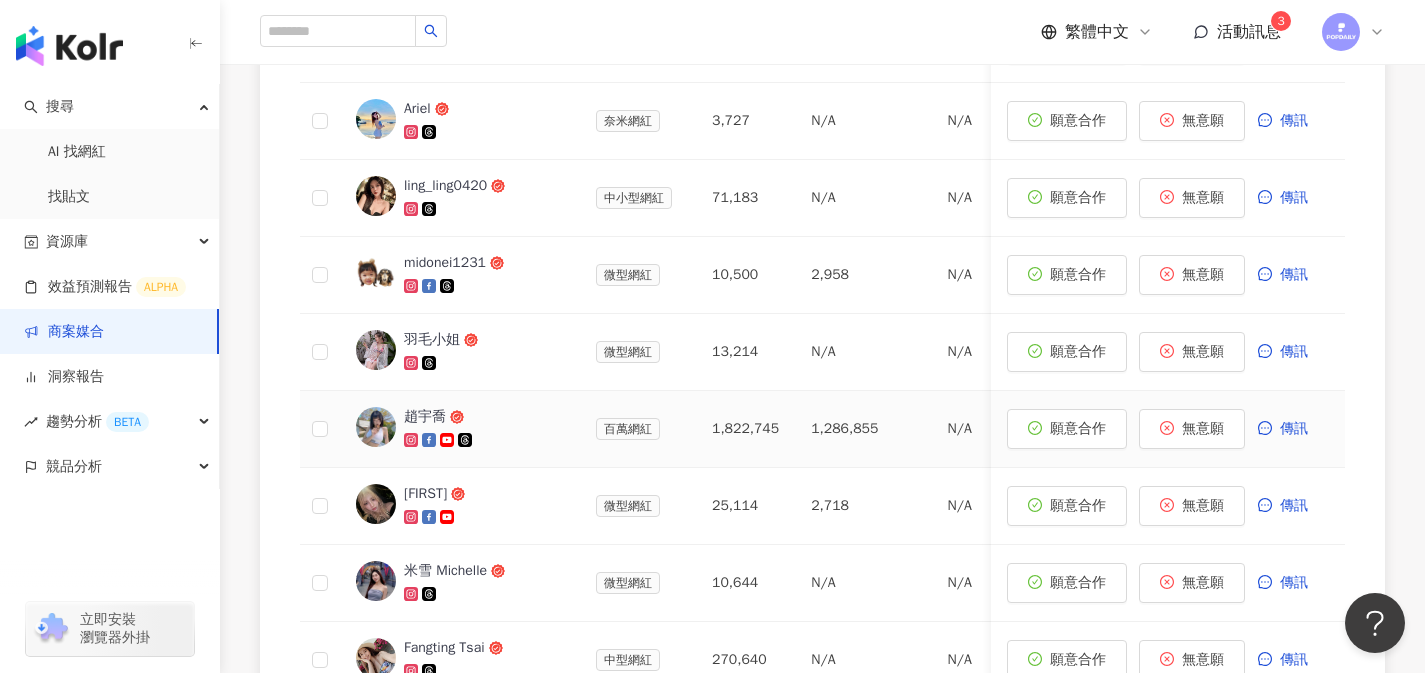 scroll, scrollTop: 788, scrollLeft: 0, axis: vertical 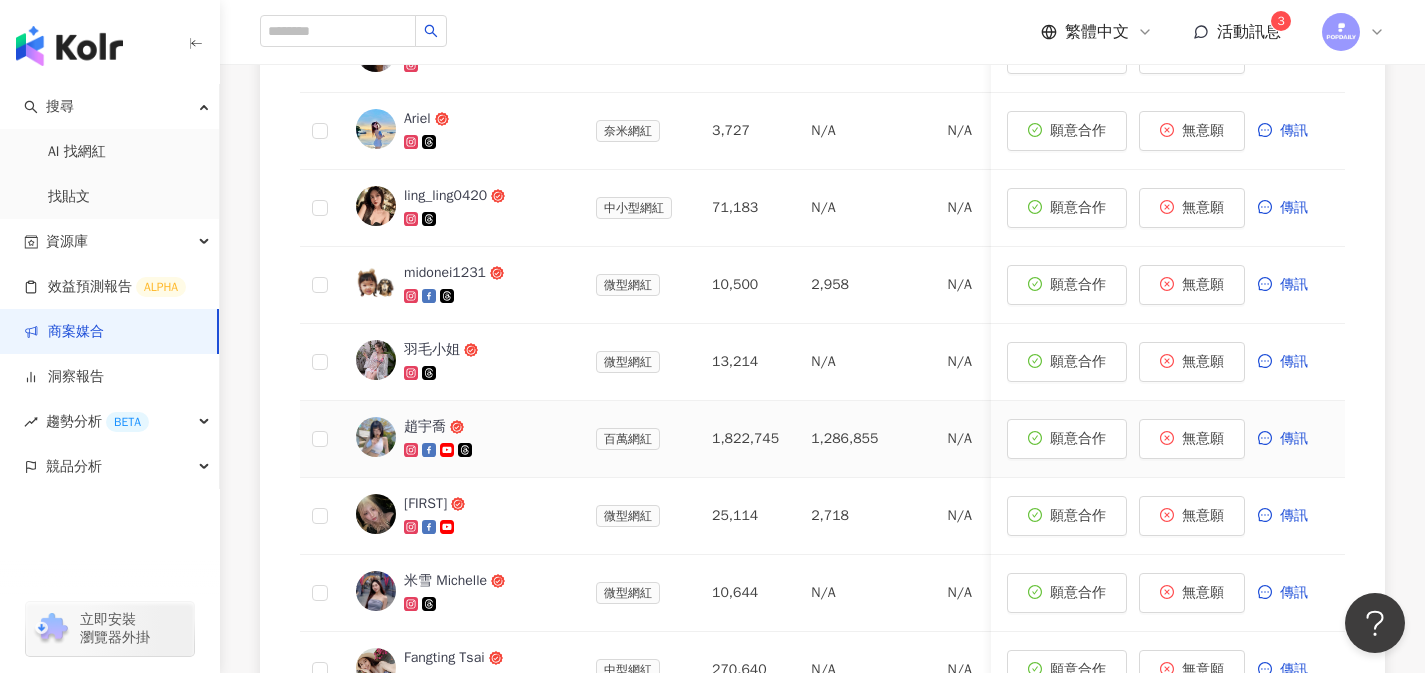 click on "趙宇喬" at bounding box center [425, 427] 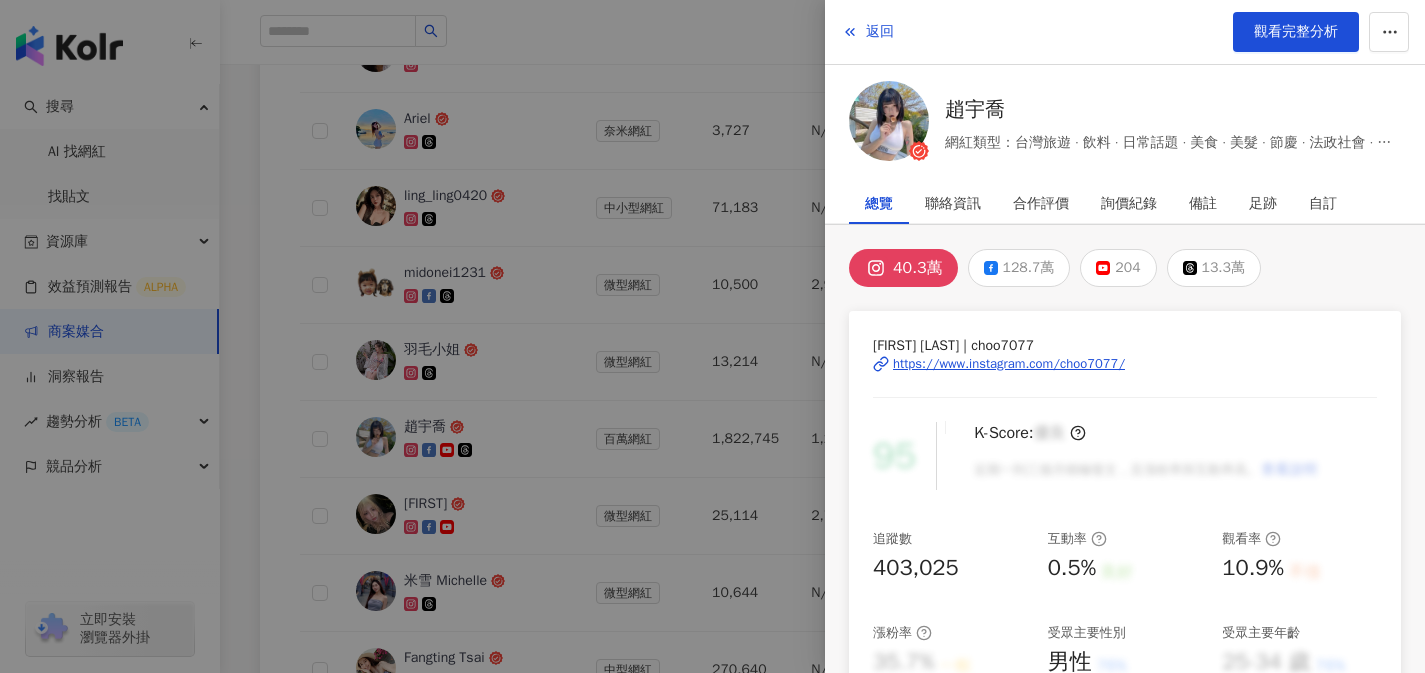 click on "https://www.instagram.com/choo7077/" at bounding box center [1009, 364] 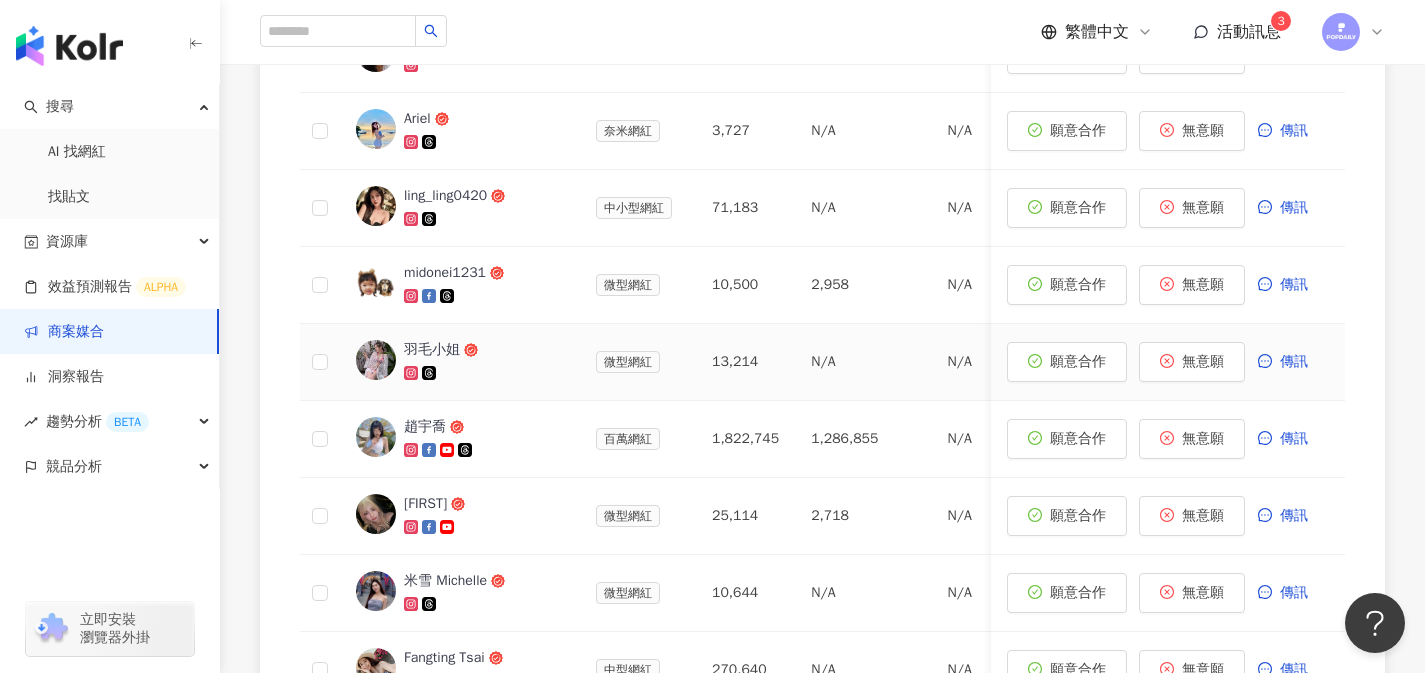 click on "羽毛小姐" at bounding box center (432, 350) 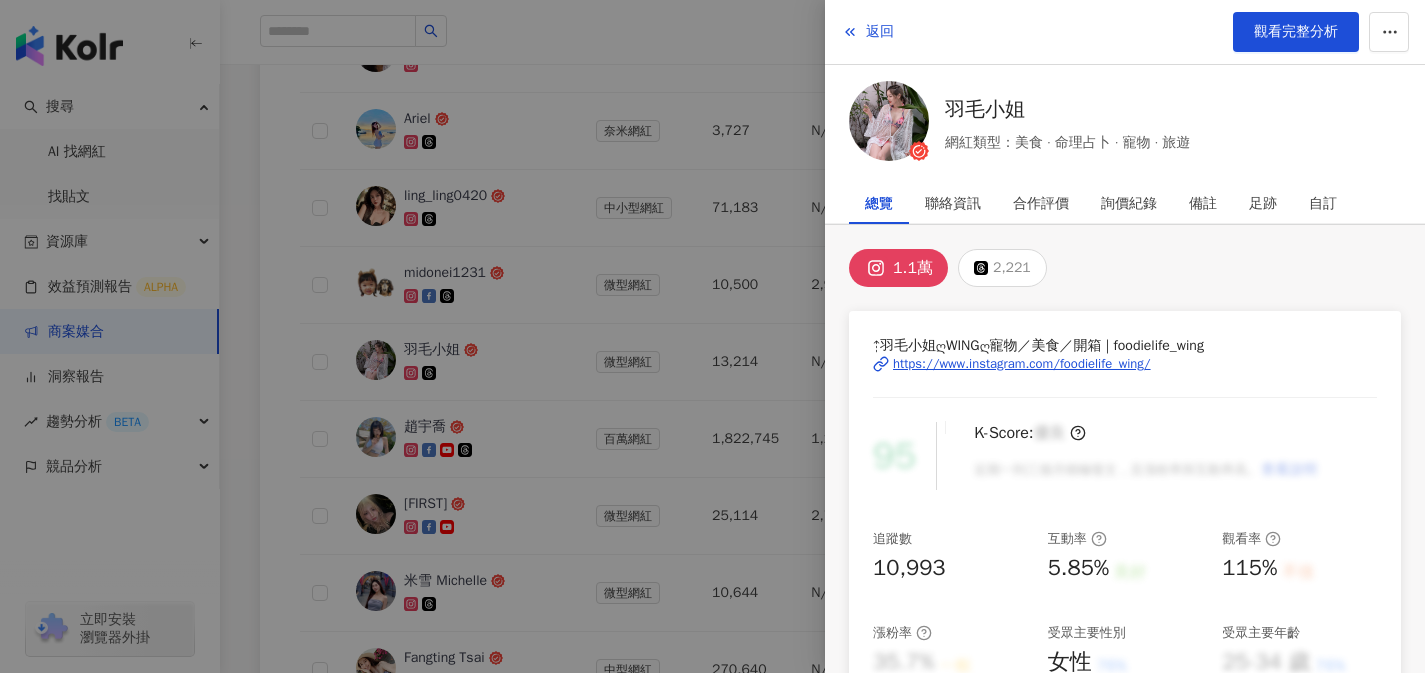 click on "https://www.instagram.com/foodielife_wing/" at bounding box center [1022, 364] 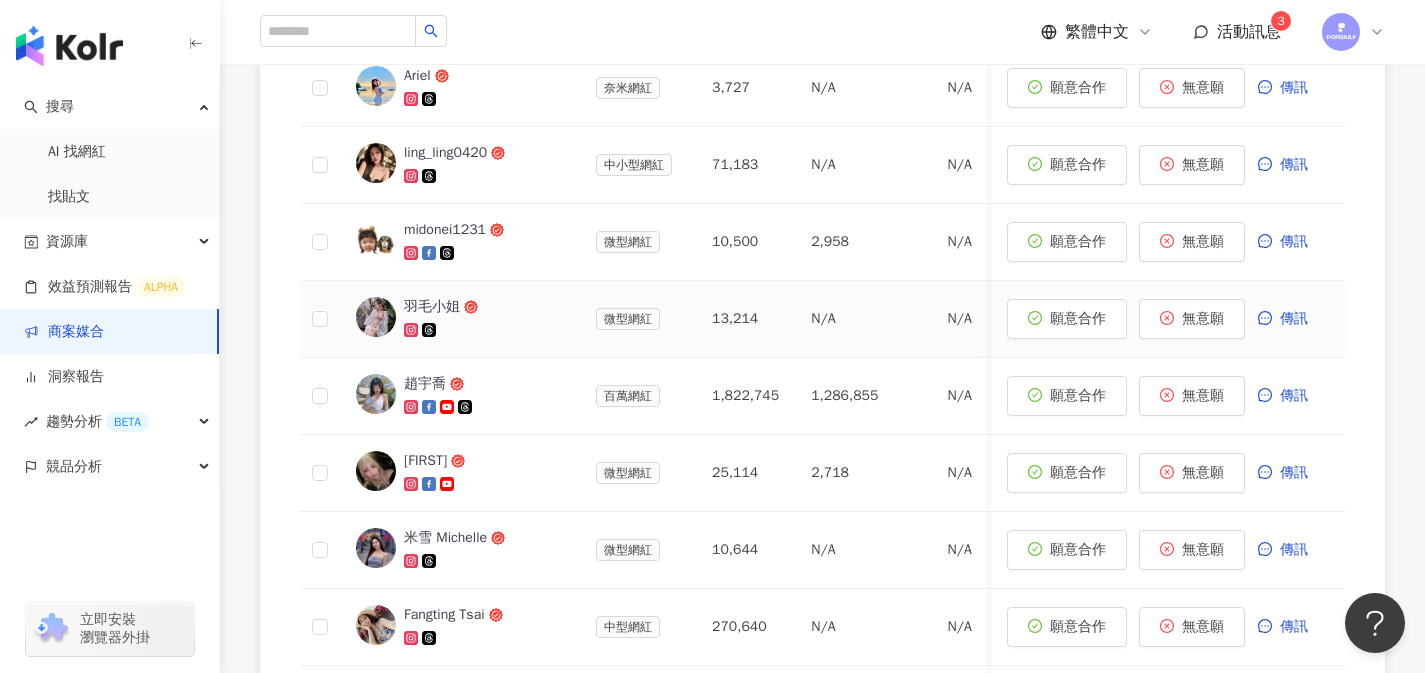 scroll, scrollTop: 854, scrollLeft: 0, axis: vertical 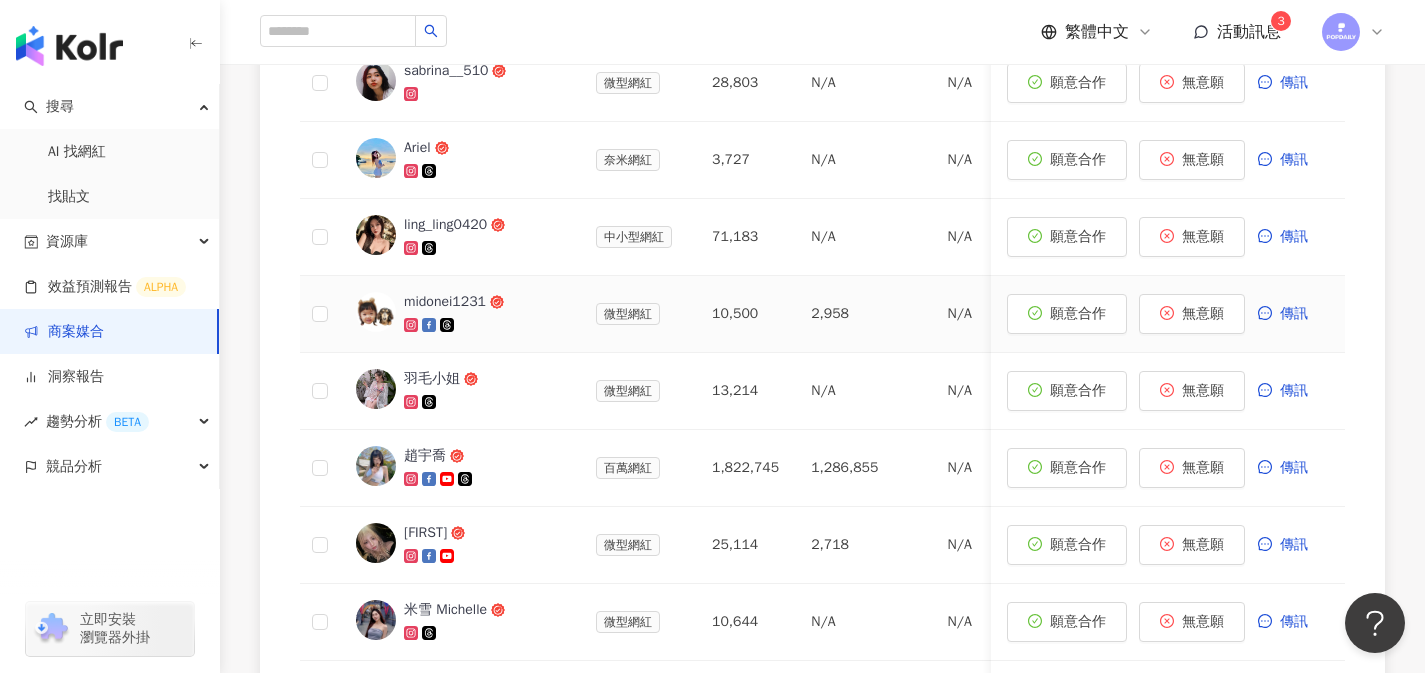 click on "midonei1231" at bounding box center (445, 302) 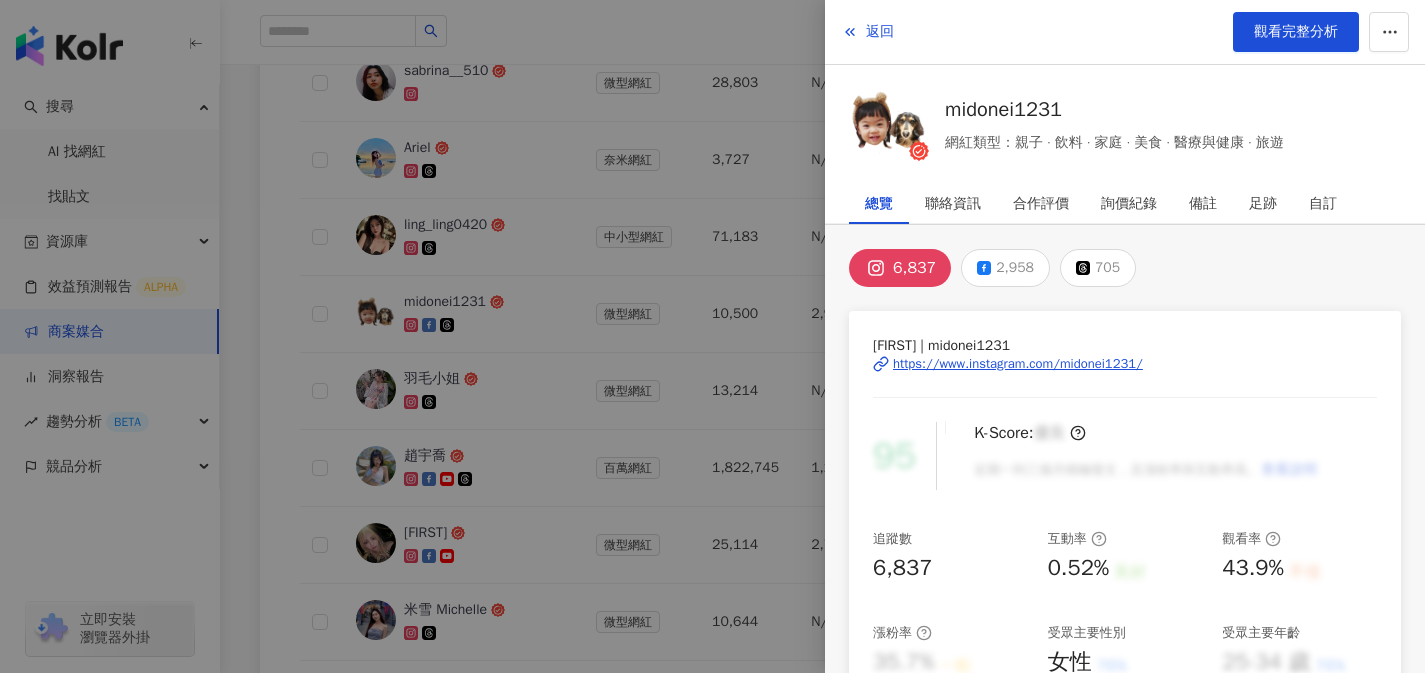 click on "https://www.instagram.com/midonei1231/" at bounding box center [1018, 364] 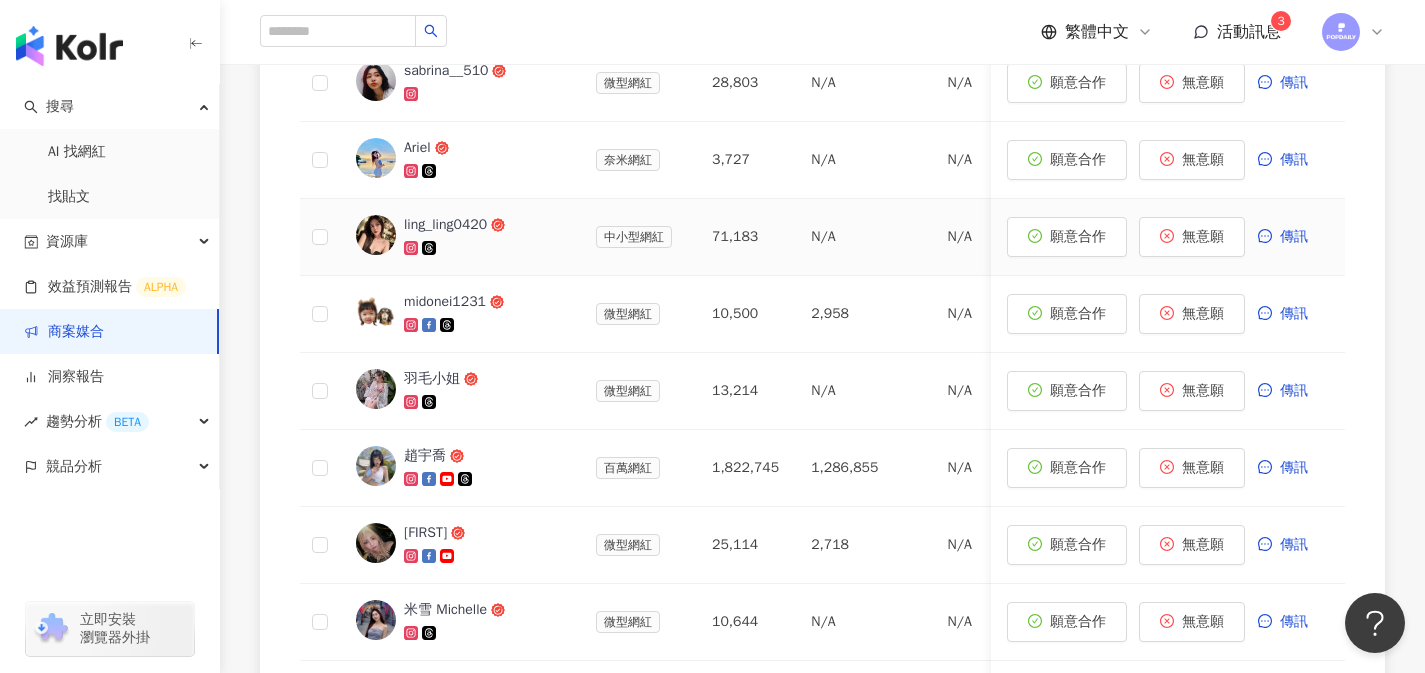 click on "ling_ling0420" at bounding box center (445, 225) 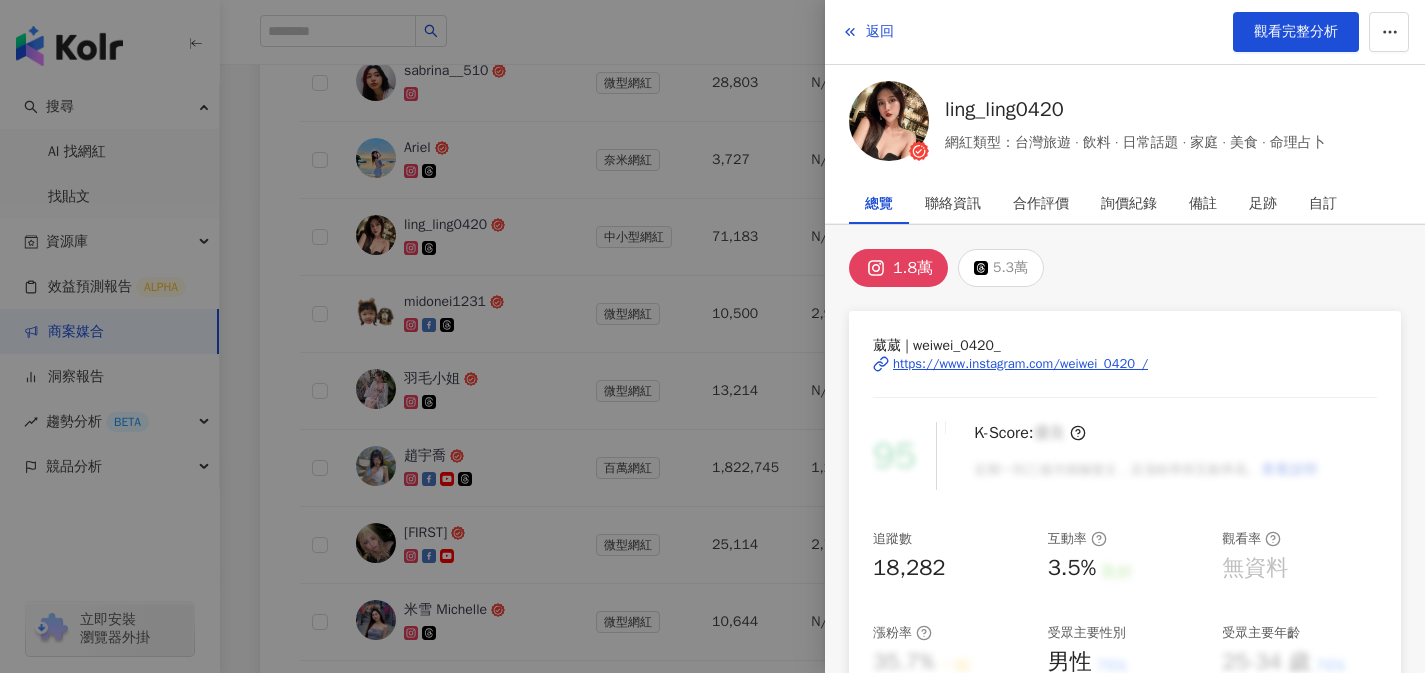 click on "https://www.instagram.com/weiwei_0420_/" at bounding box center (1020, 364) 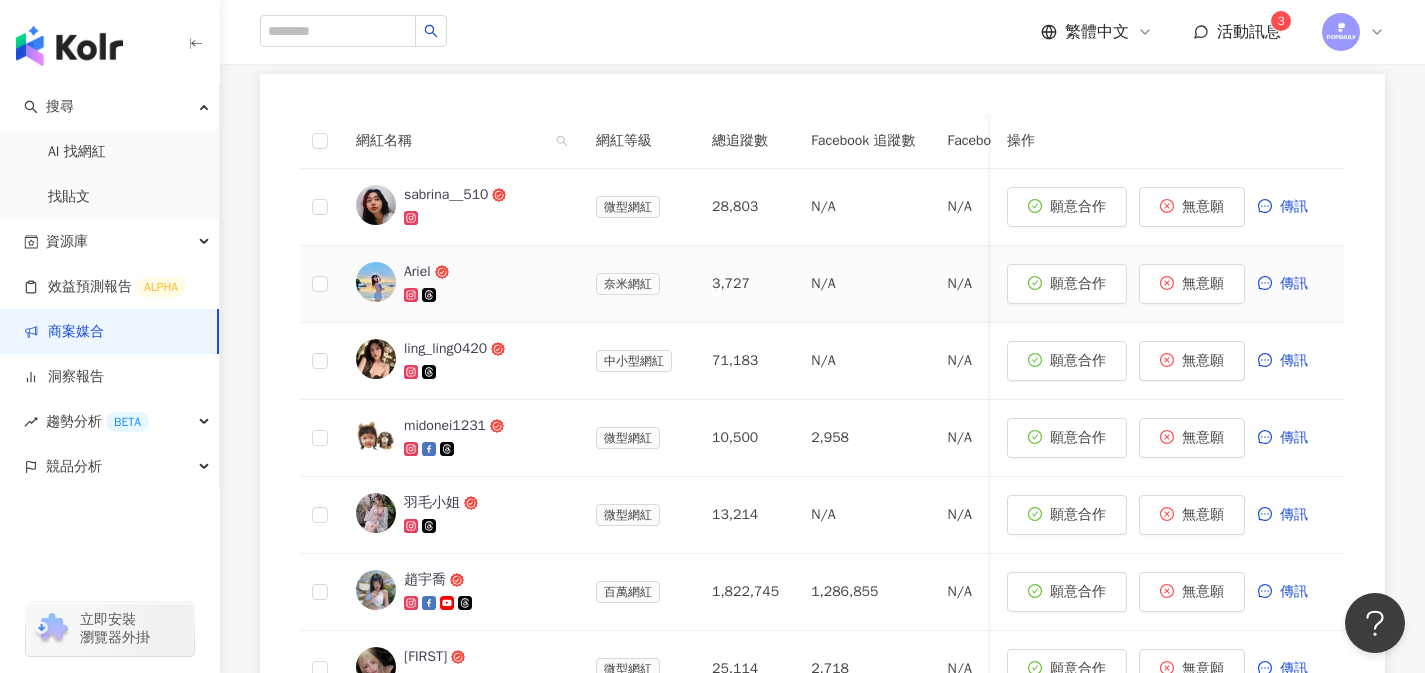 scroll, scrollTop: 618, scrollLeft: 0, axis: vertical 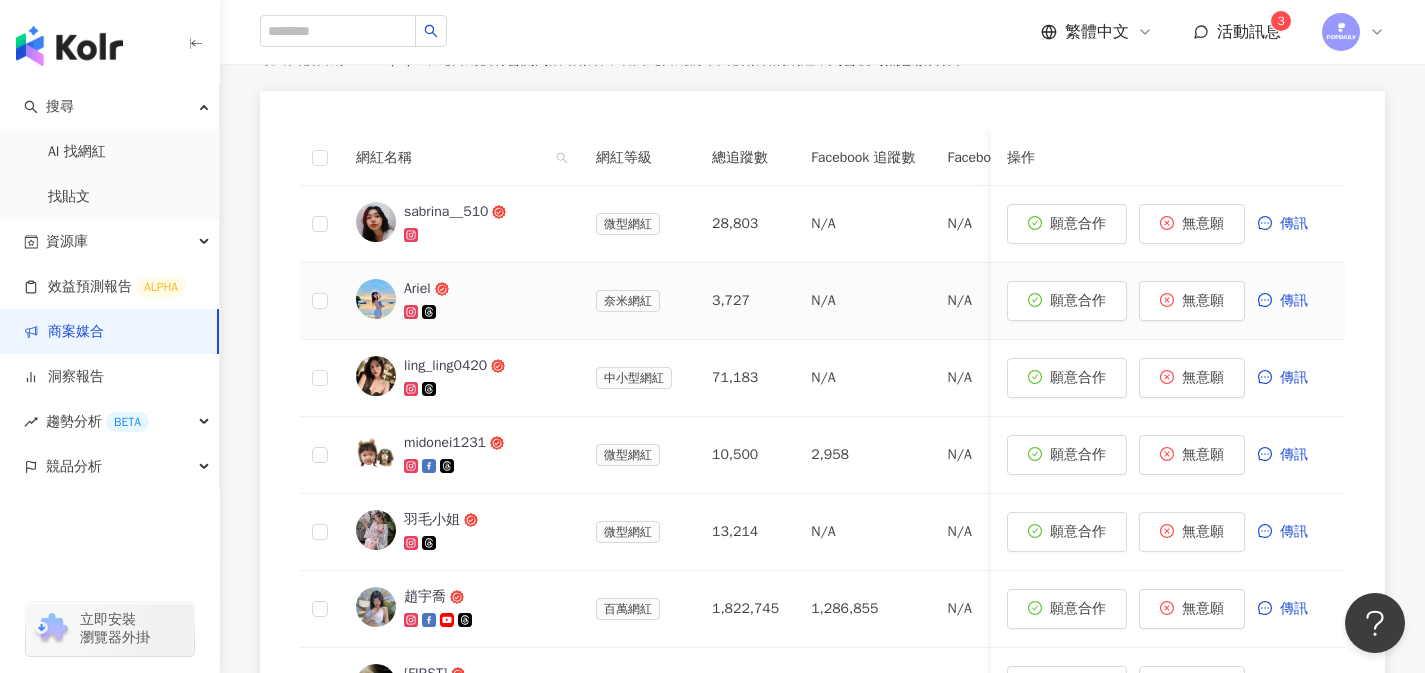 click on "Ariel" at bounding box center (417, 289) 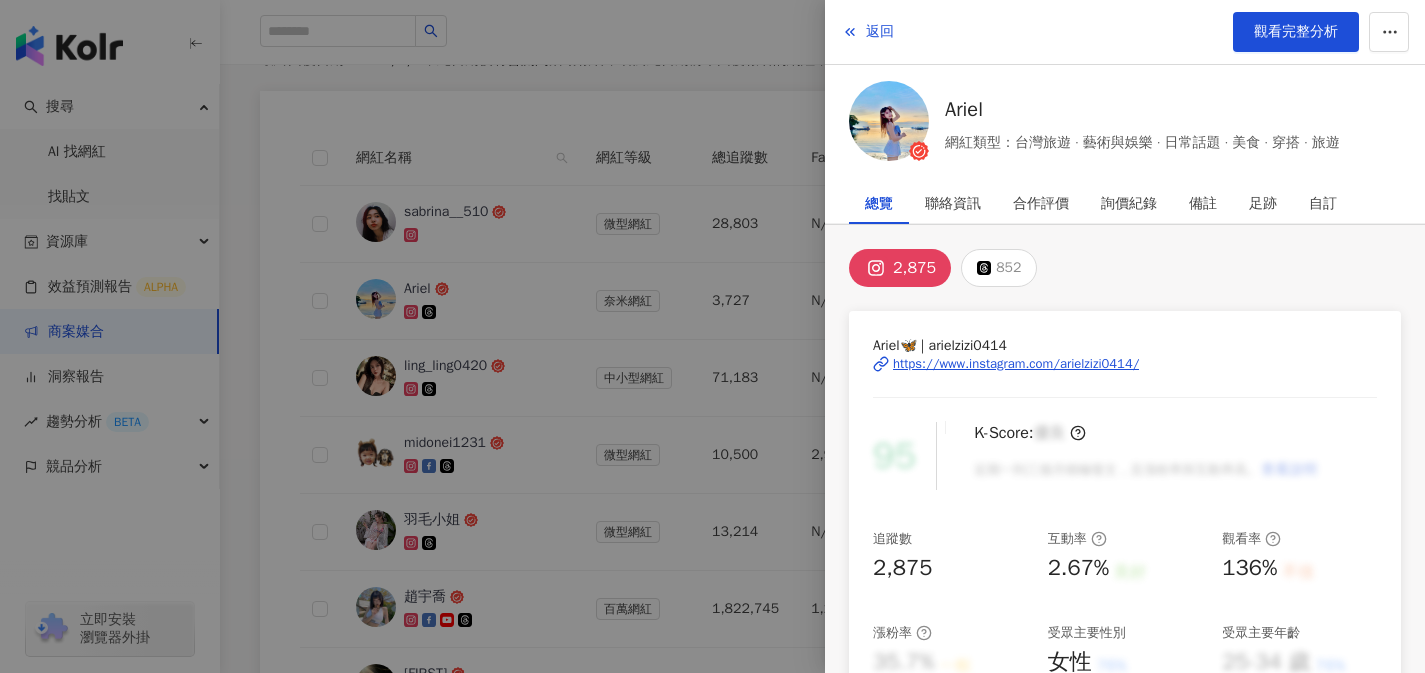 click on "https://www.instagram.com/arielzizi0414/" at bounding box center (1016, 364) 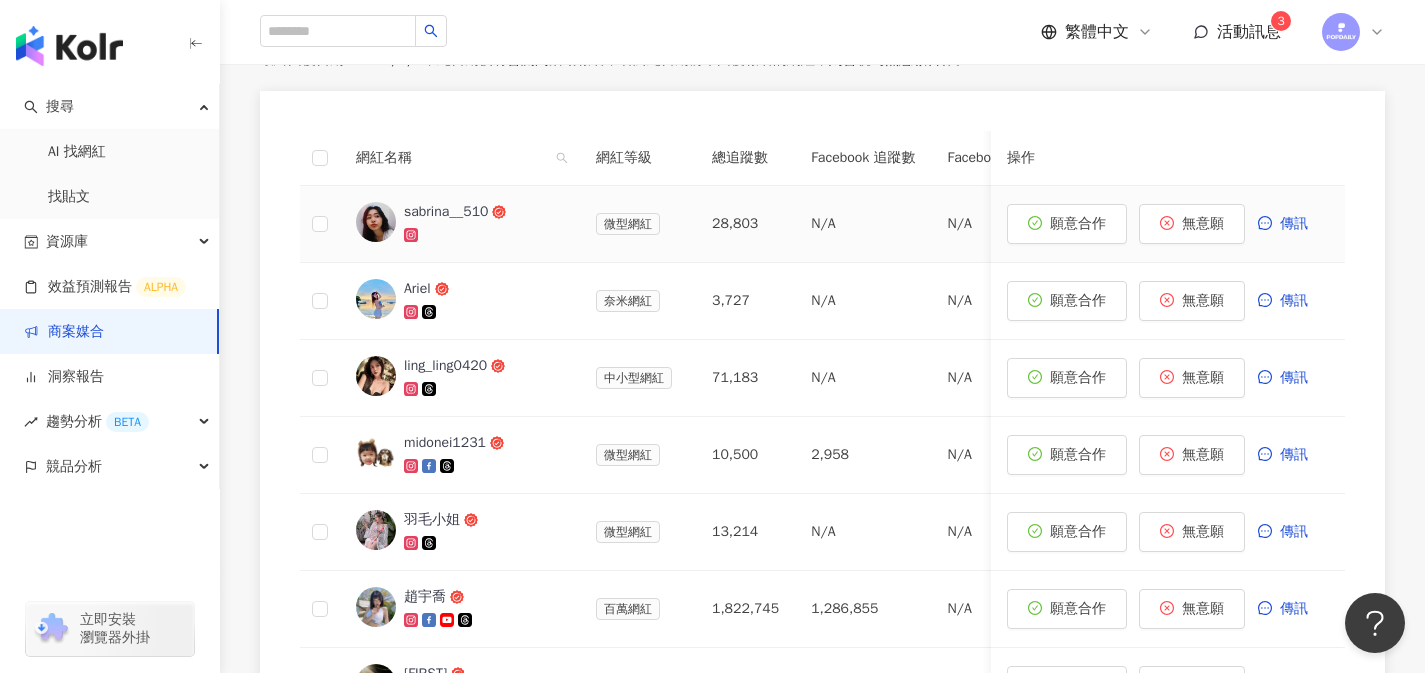 click on "sabrina__510" at bounding box center [446, 212] 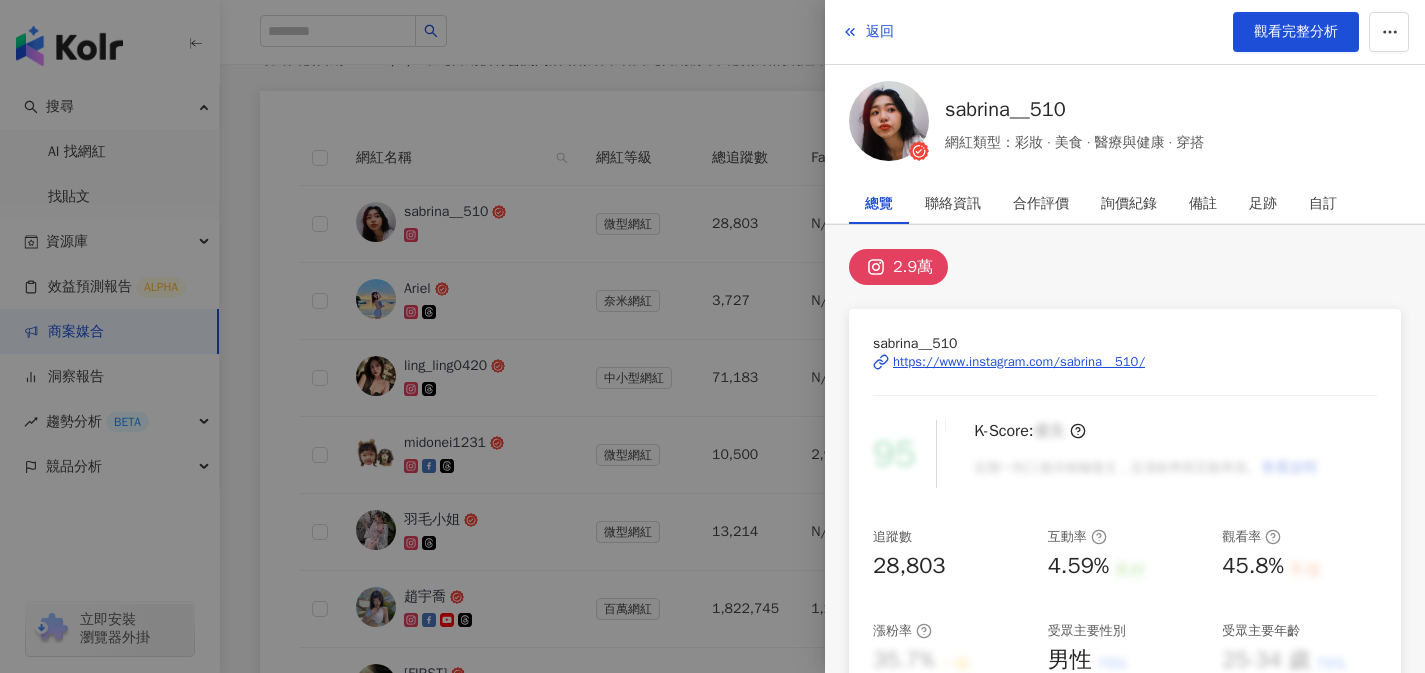 click on "https://www.instagram.com/sabrina__510/" at bounding box center (1019, 362) 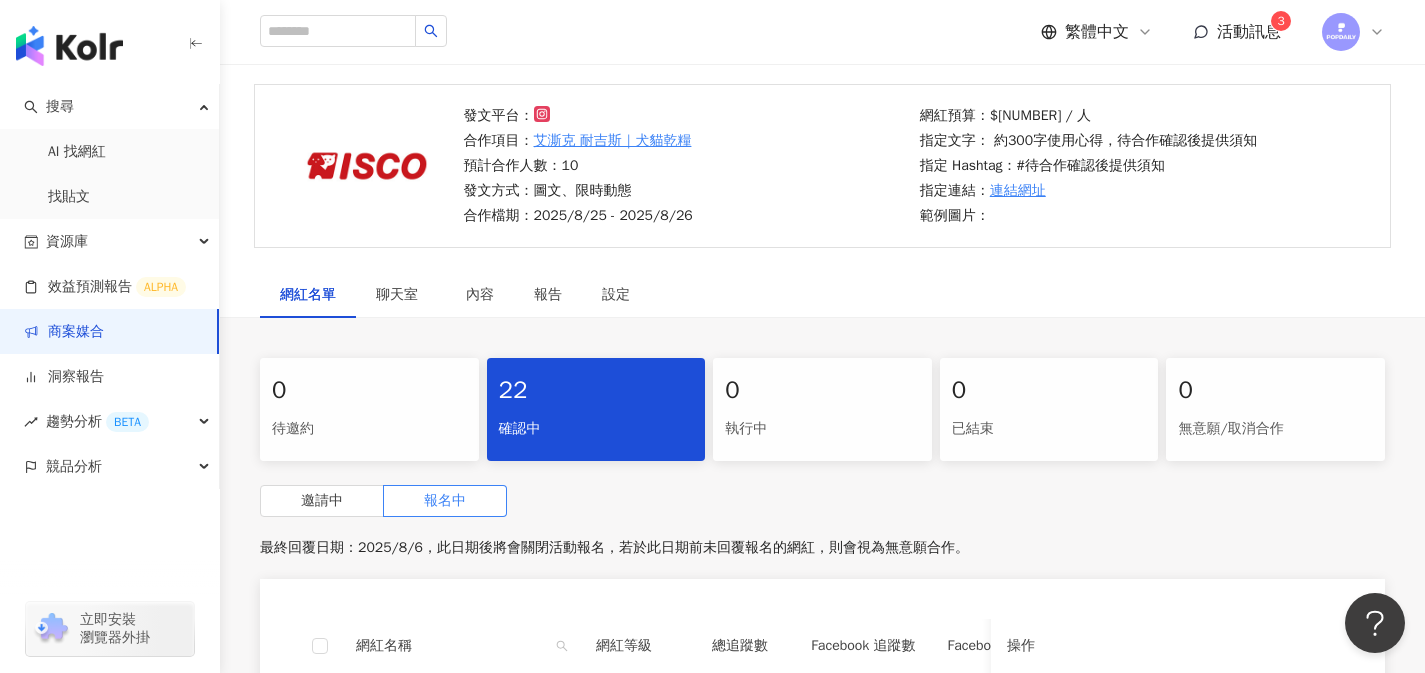 scroll, scrollTop: 0, scrollLeft: 0, axis: both 